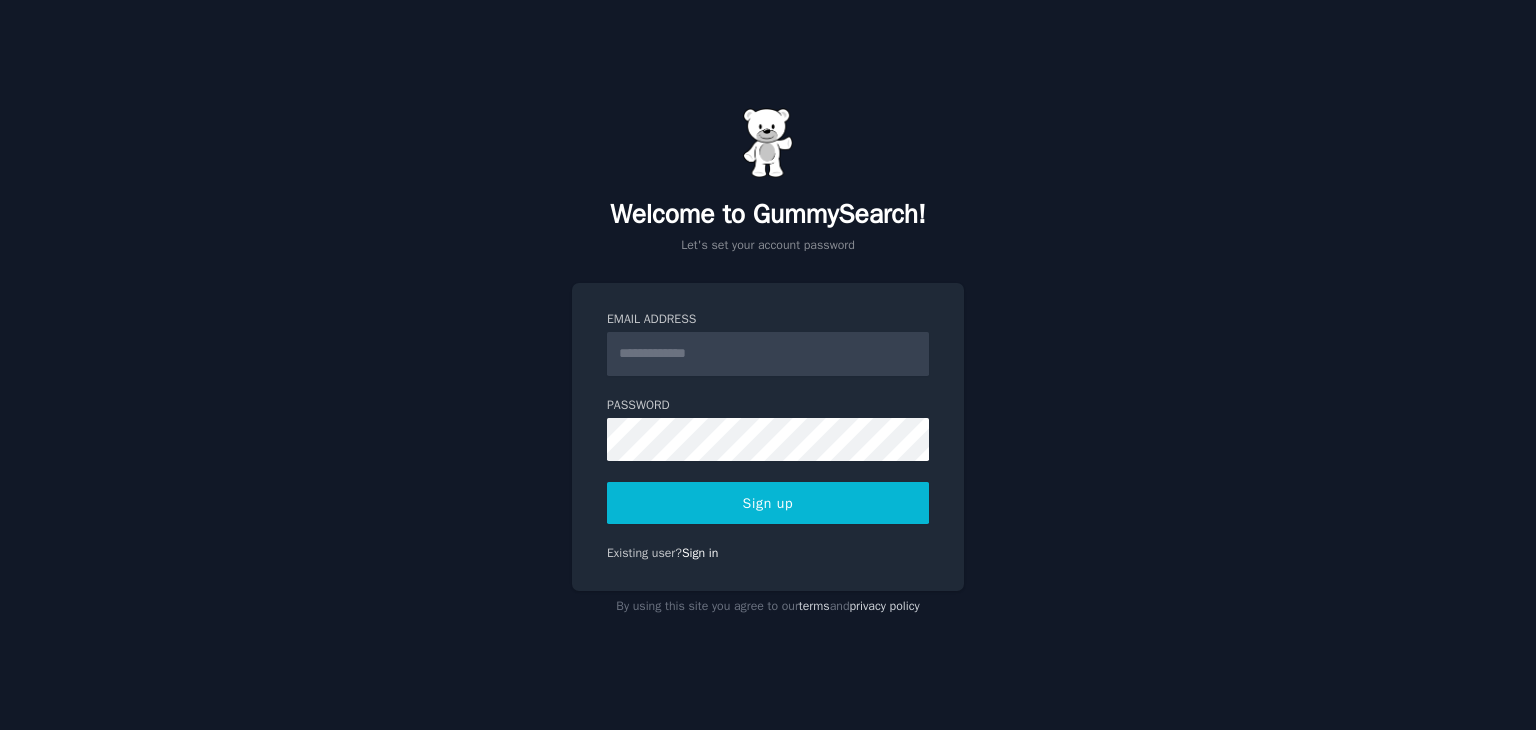 scroll, scrollTop: 0, scrollLeft: 0, axis: both 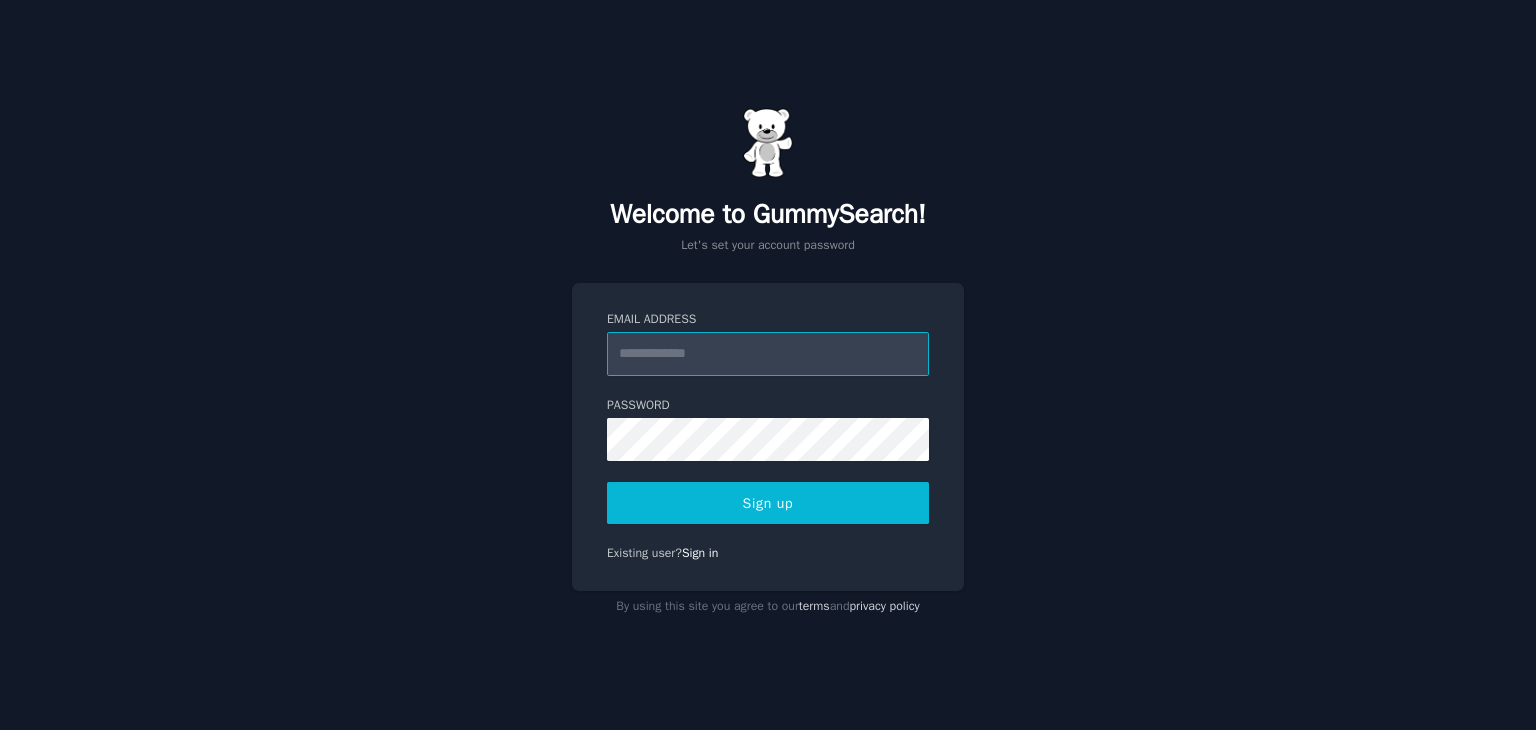 click on "Email Address" at bounding box center [768, 354] 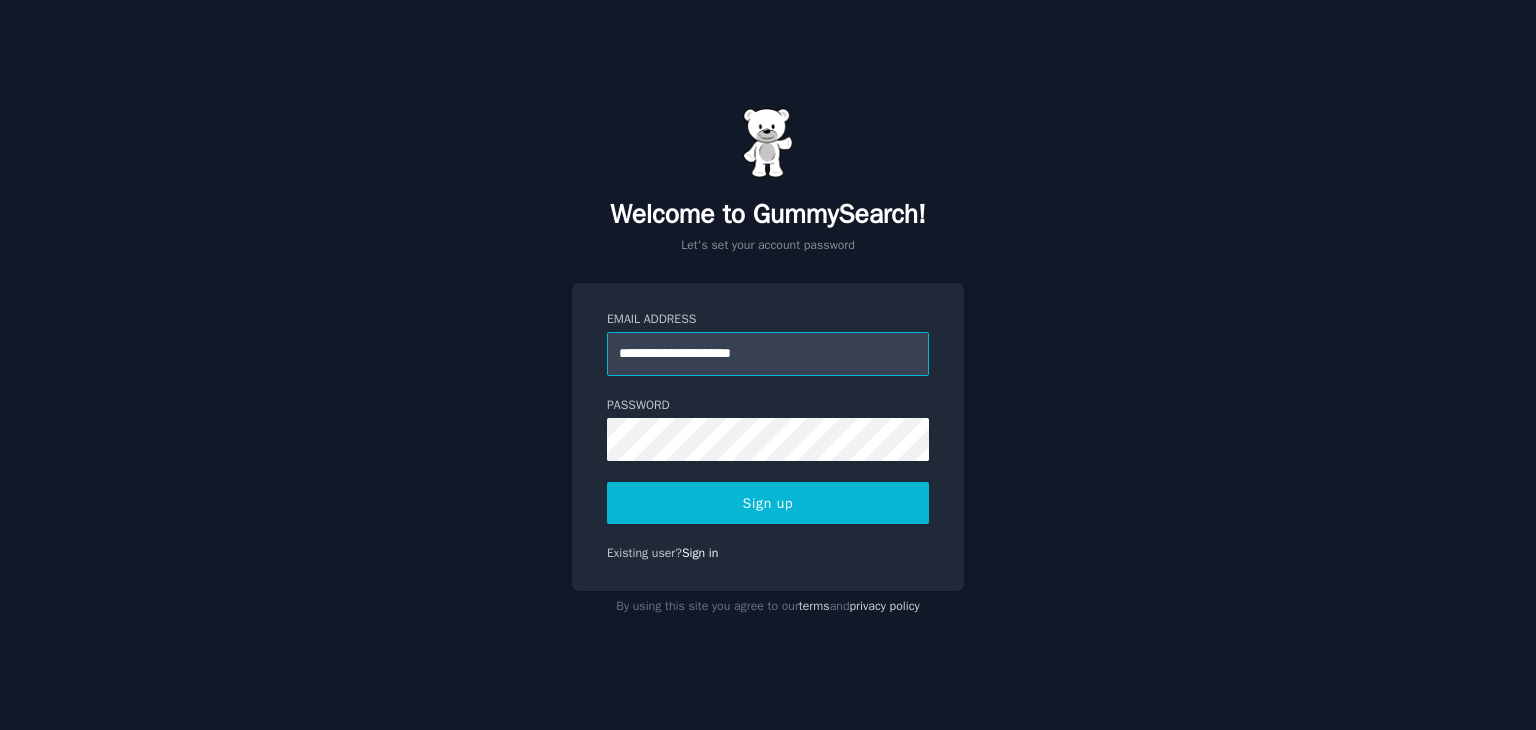 type on "**********" 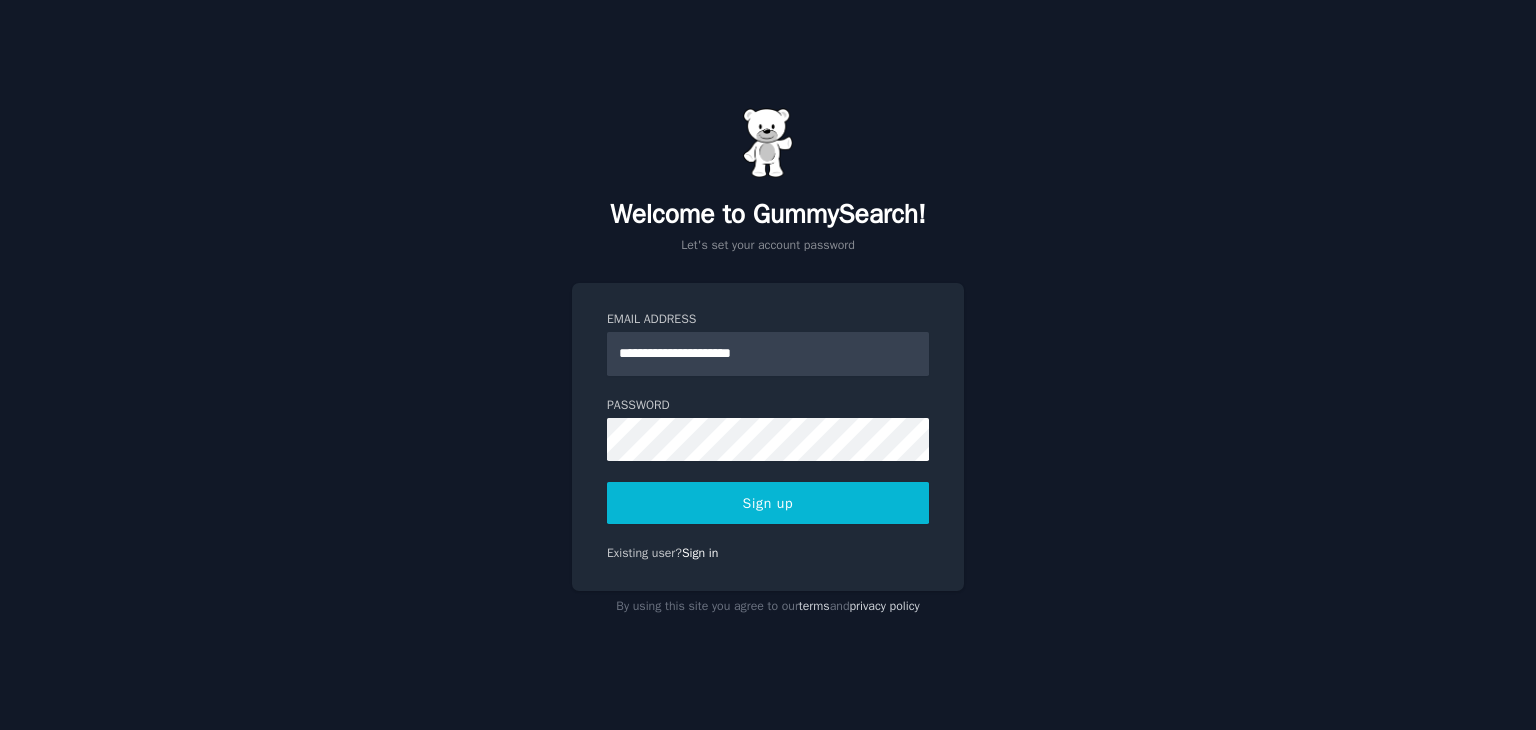 click on "Sign up" at bounding box center (768, 503) 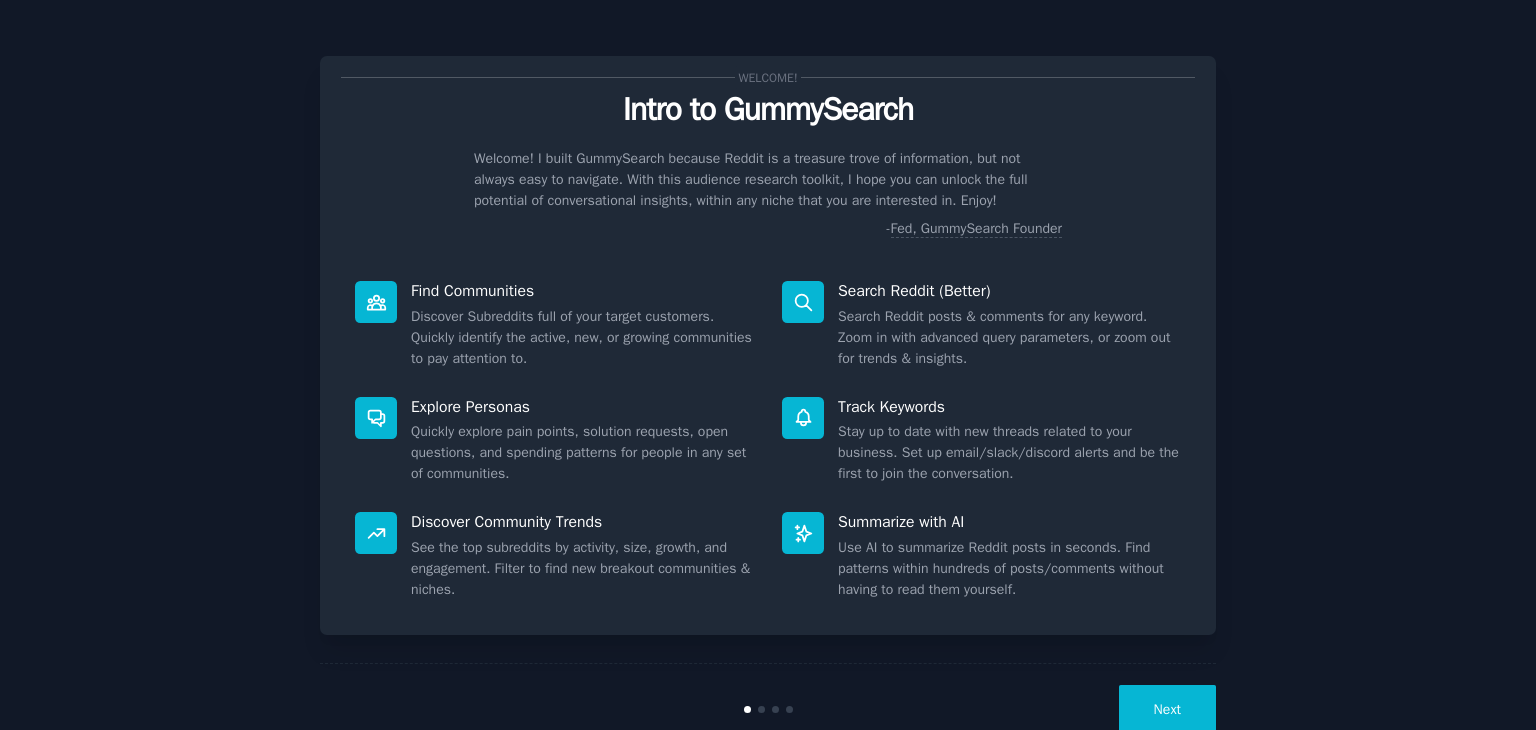 scroll, scrollTop: 0, scrollLeft: 0, axis: both 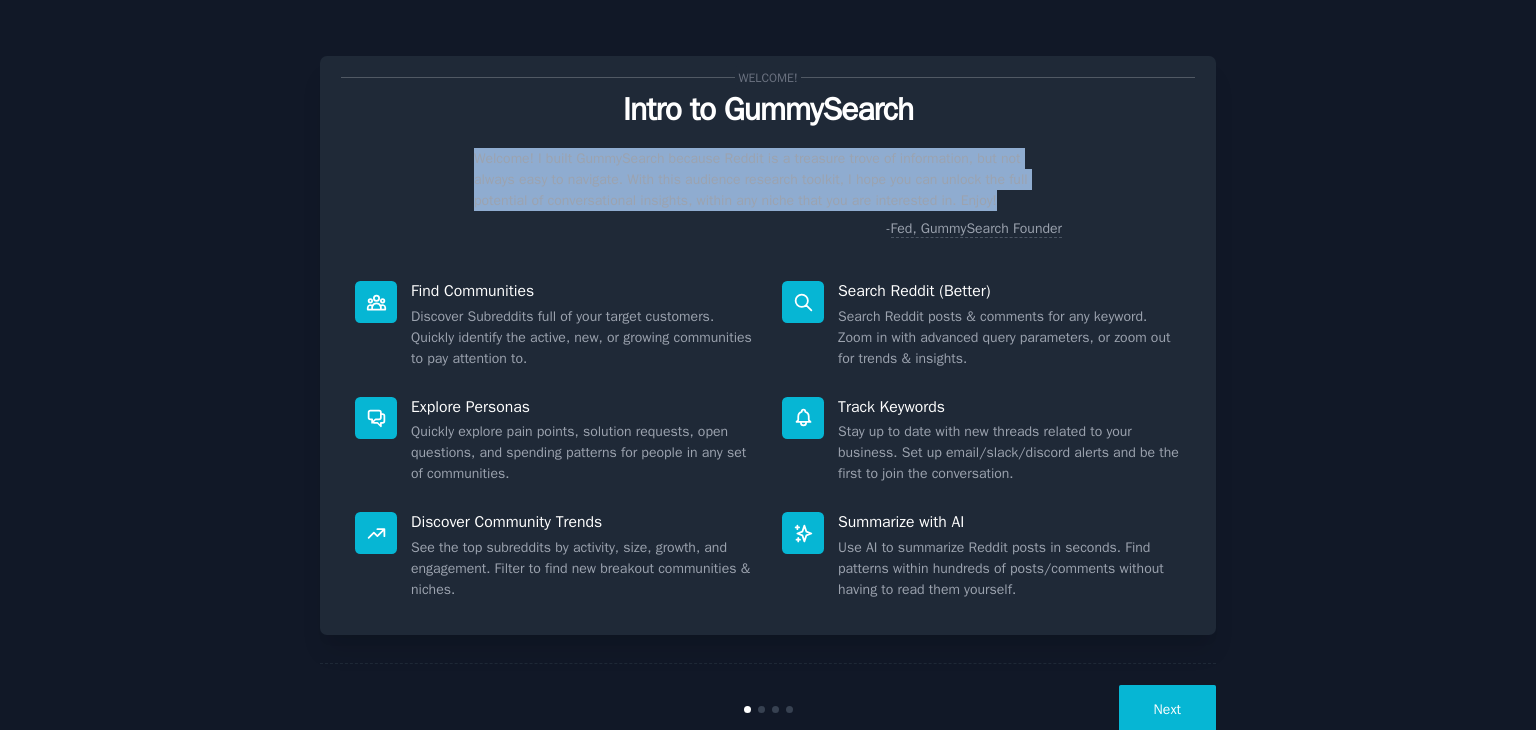 drag, startPoint x: 476, startPoint y: 163, endPoint x: 1035, endPoint y: 197, distance: 560.033 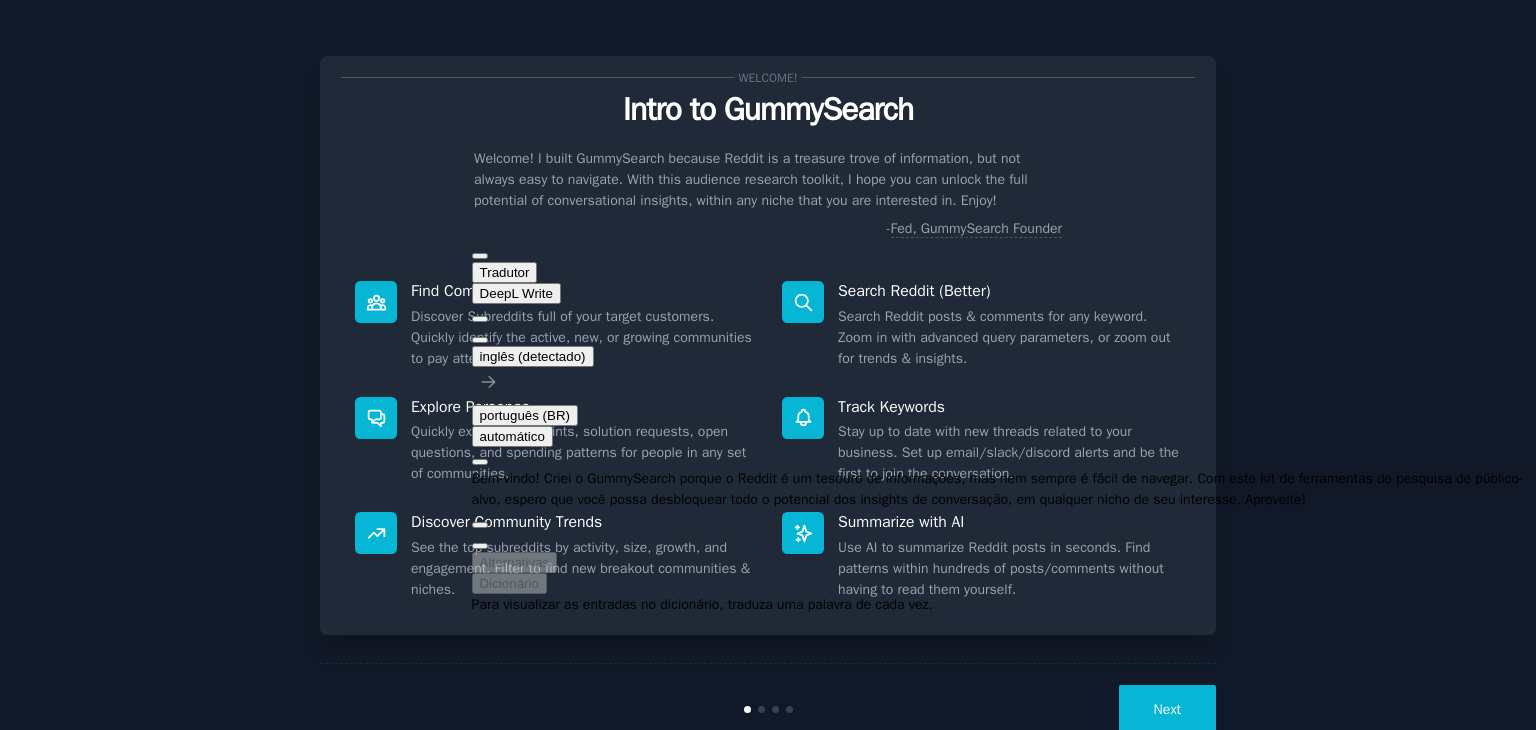 click on "Welcome! Intro to GummySearch Welcome! I built GummySearch because Reddit is a treasure trove of information, but not always easy to navigate. With this audience research toolkit, I hope you can unlock the full potential of conversational insights, within any niche that you are interested in. Enjoy! -  Fed, GummySearch Founder Find Communities Discover Subreddits full of your target customers. Quickly identify the active, new, or growing communities to pay attention to. Search Reddit (Better) Search Reddit posts & comments for any keyword. Zoom in with advanced query parameters, or zoom out for trends & insights. Explore Personas Quickly explore pain points, solution requests, open questions, and spending patterns for people in any set of communities. Track Keywords Stay up to date with new threads related to your business. Set up email/slack/discord alerts and be the first to join the conversation. Discover Community Trends Summarize with AI" at bounding box center (768, 345) 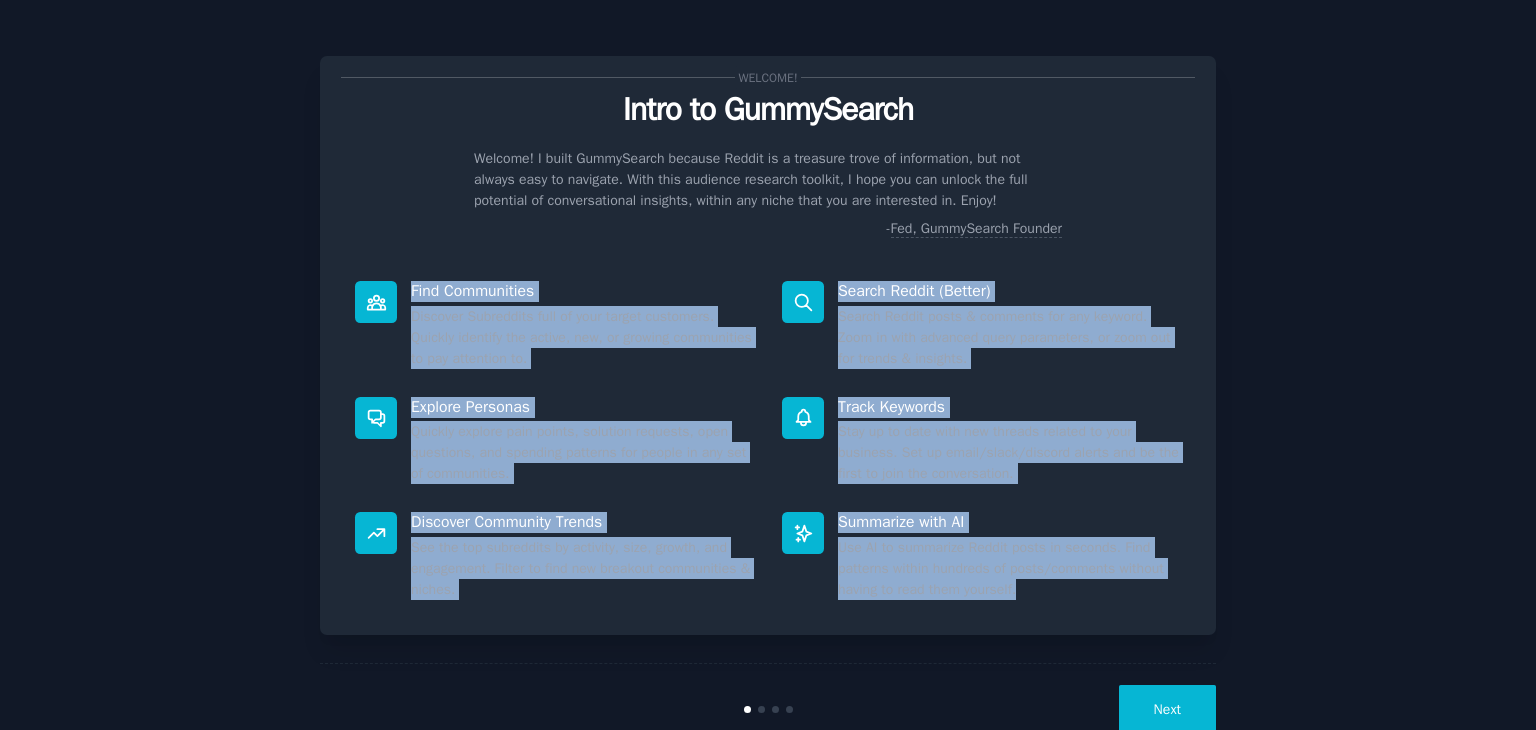drag, startPoint x: 408, startPoint y: 288, endPoint x: 1117, endPoint y: 589, distance: 770.248 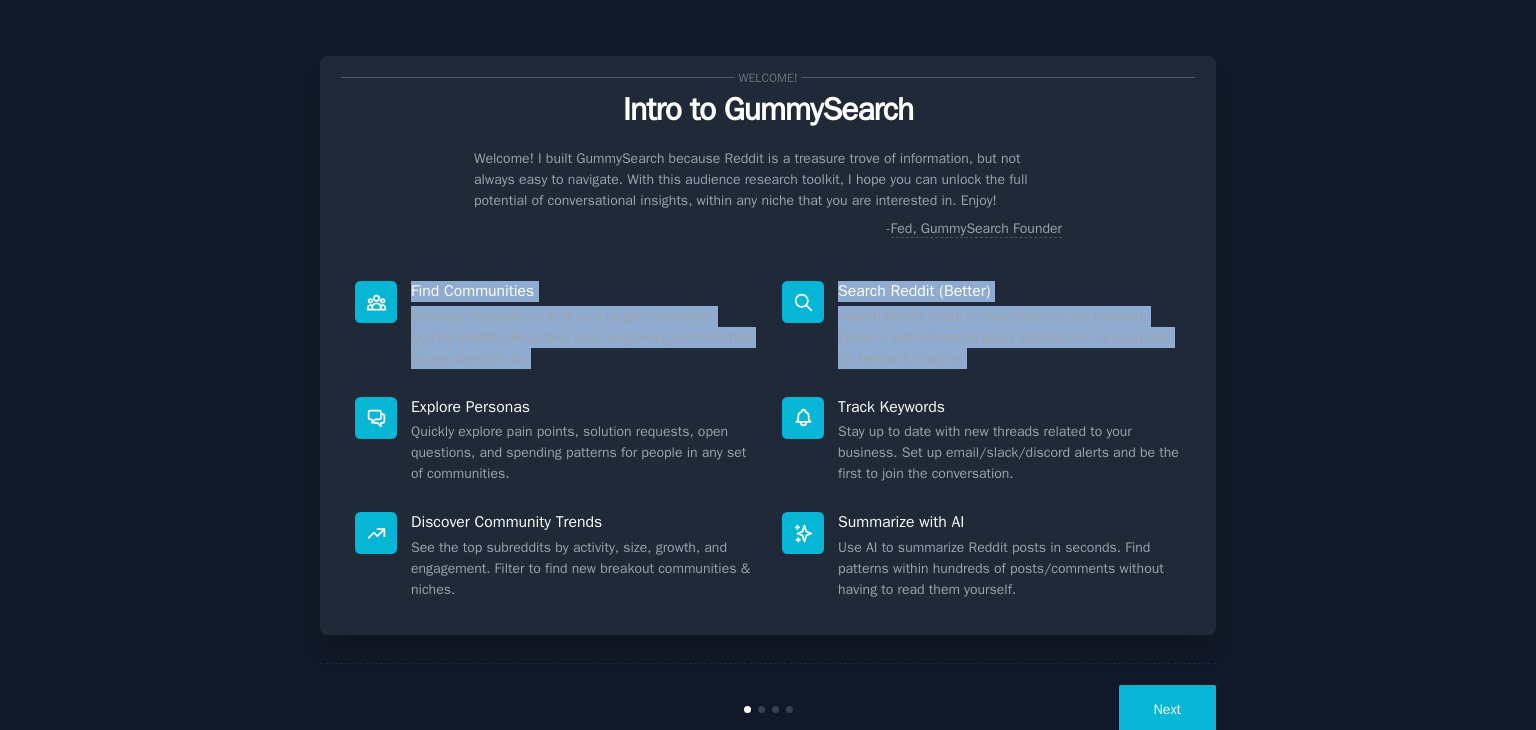 drag, startPoint x: 421, startPoint y: 291, endPoint x: 1067, endPoint y: 379, distance: 651.96625 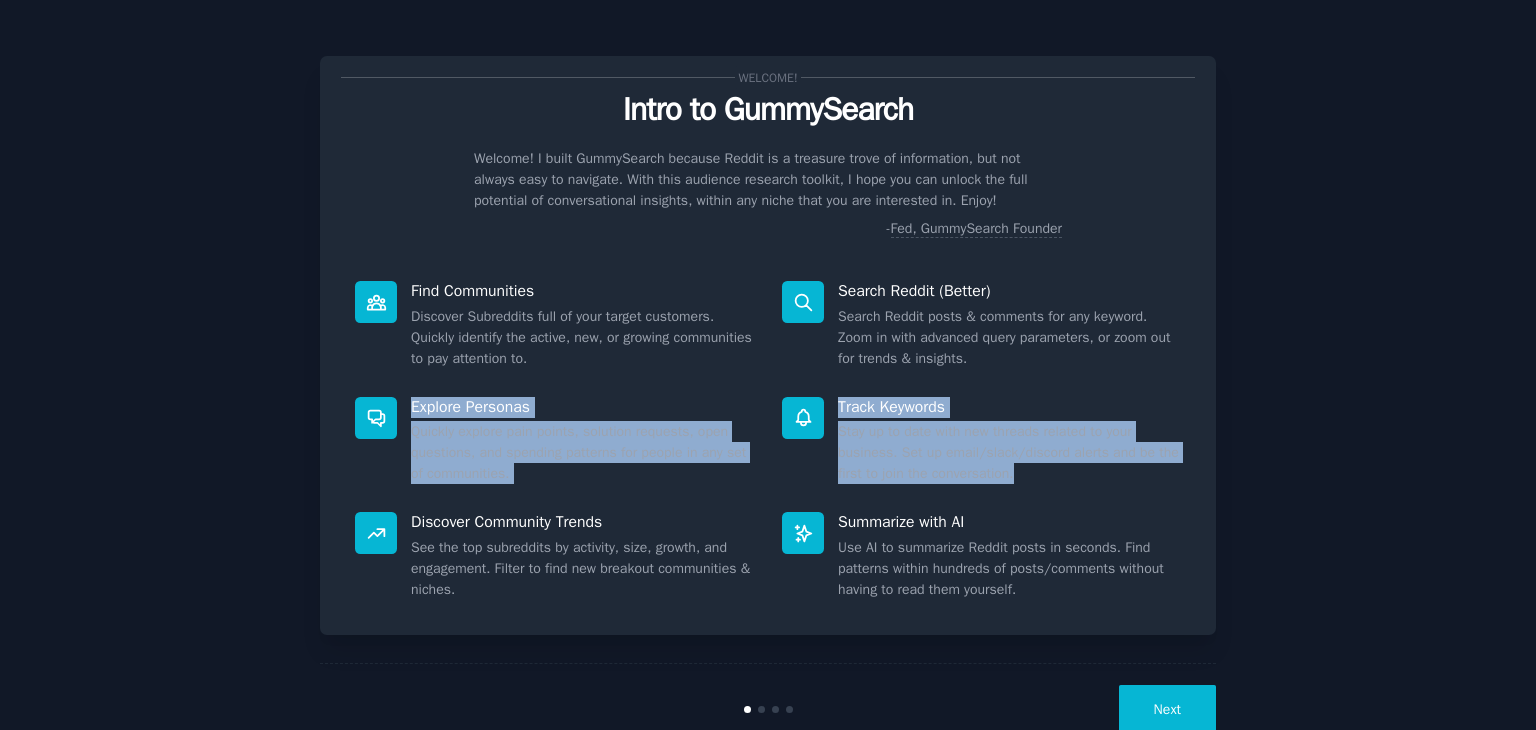 drag, startPoint x: 406, startPoint y: 405, endPoint x: 1045, endPoint y: 481, distance: 643.50366 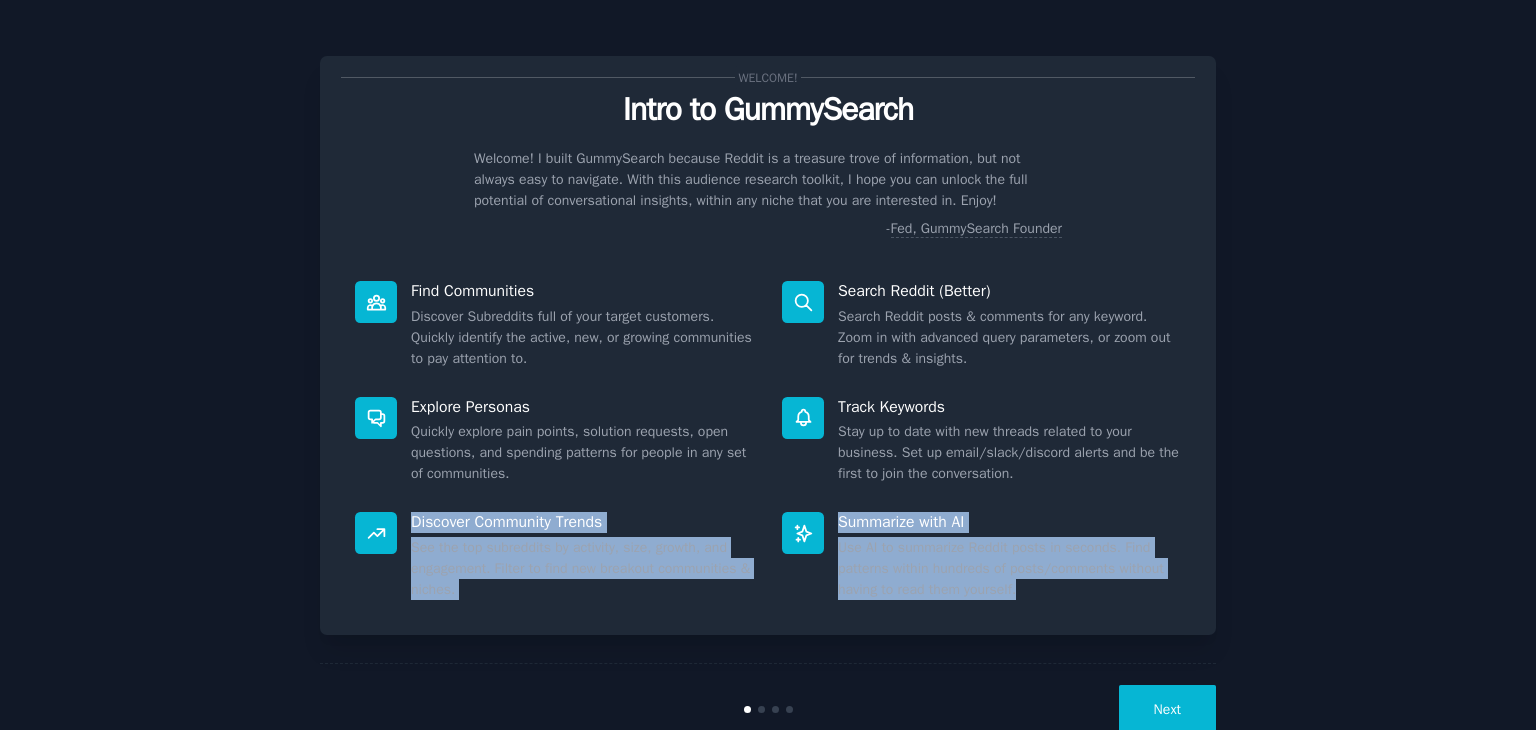 drag, startPoint x: 407, startPoint y: 522, endPoint x: 1024, endPoint y: 580, distance: 619.7201 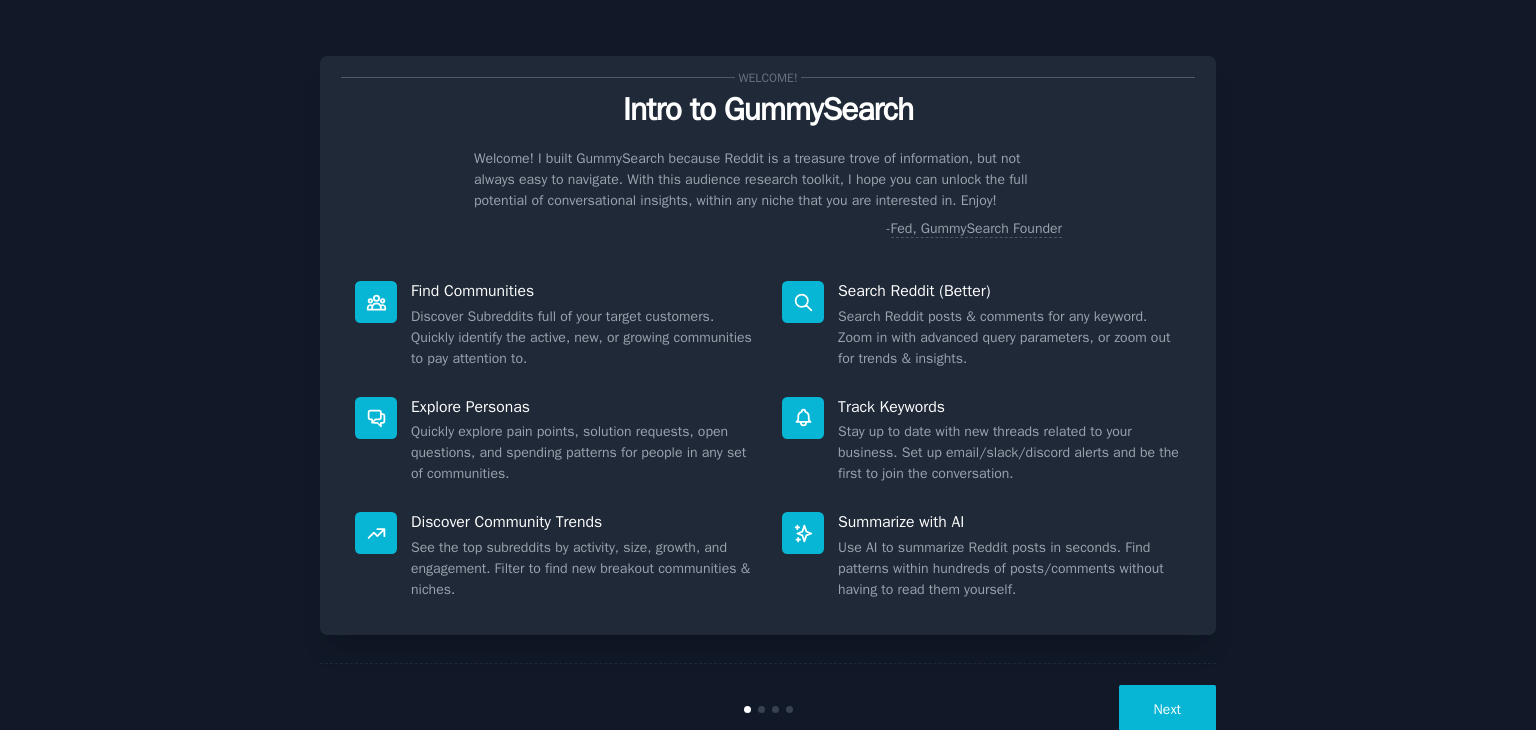 click on "Welcome! Intro to GummySearch Welcome! I built GummySearch because Reddit is a treasure trove of information, but not always easy to navigate. With this audience research toolkit, I hope you can unlock the full potential of conversational insights, within any niche that you are interested in. Enjoy! -  Fed, GummySearch Founder Find Communities Discover Subreddits full of your target customers. Quickly identify the active, new, or growing communities to pay attention to. Search Reddit (Better) Search Reddit posts & comments for any keyword. Zoom in with advanced query parameters, or zoom out for trends & insights. Explore Personas Quickly explore pain points, solution requests, open questions, and spending patterns for people in any set of communities. Track Keywords Stay up to date with new threads related to your business. Set up email/slack/discord alerts and be the first to join the conversation. Discover Community Trends Summarize with AI Next" at bounding box center [768, 391] 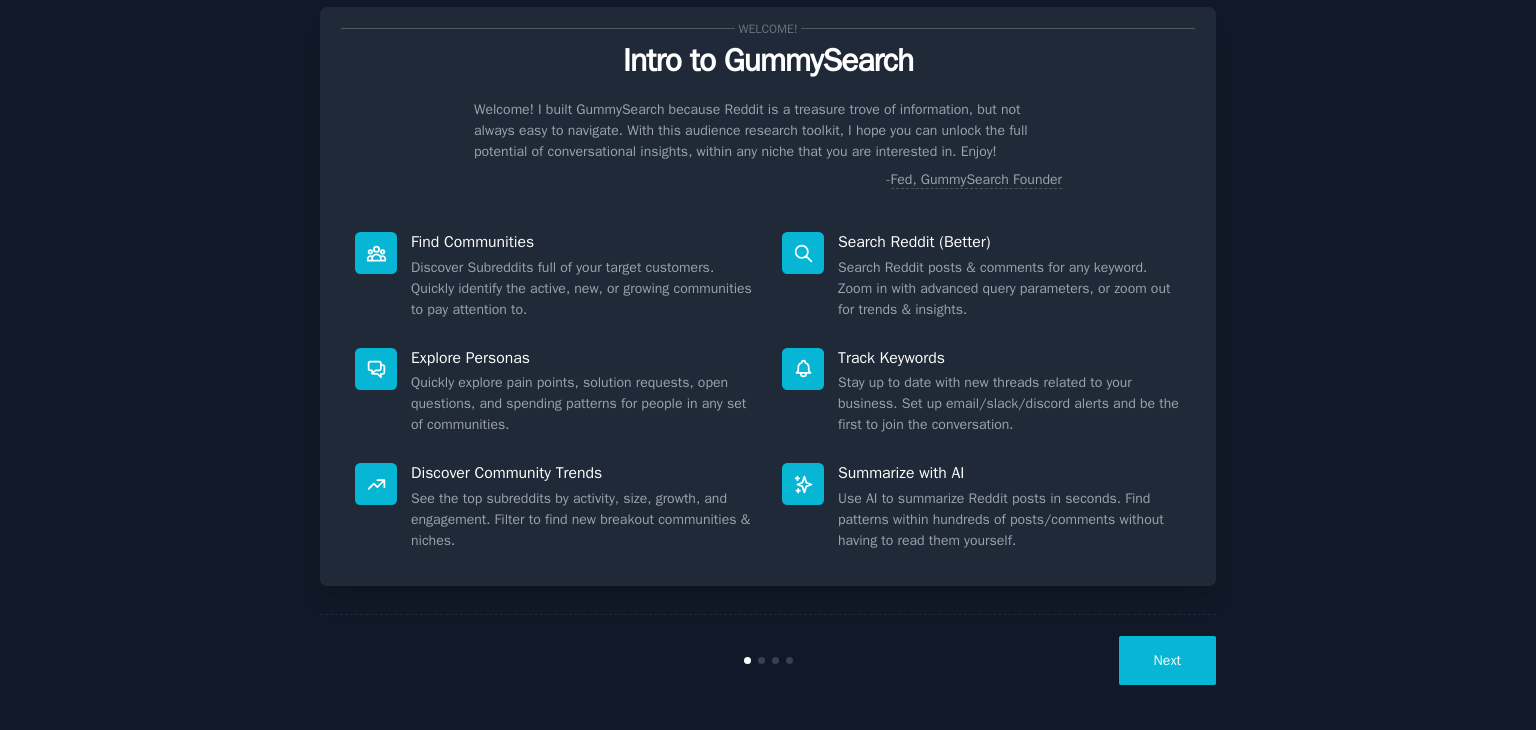 scroll, scrollTop: 52, scrollLeft: 0, axis: vertical 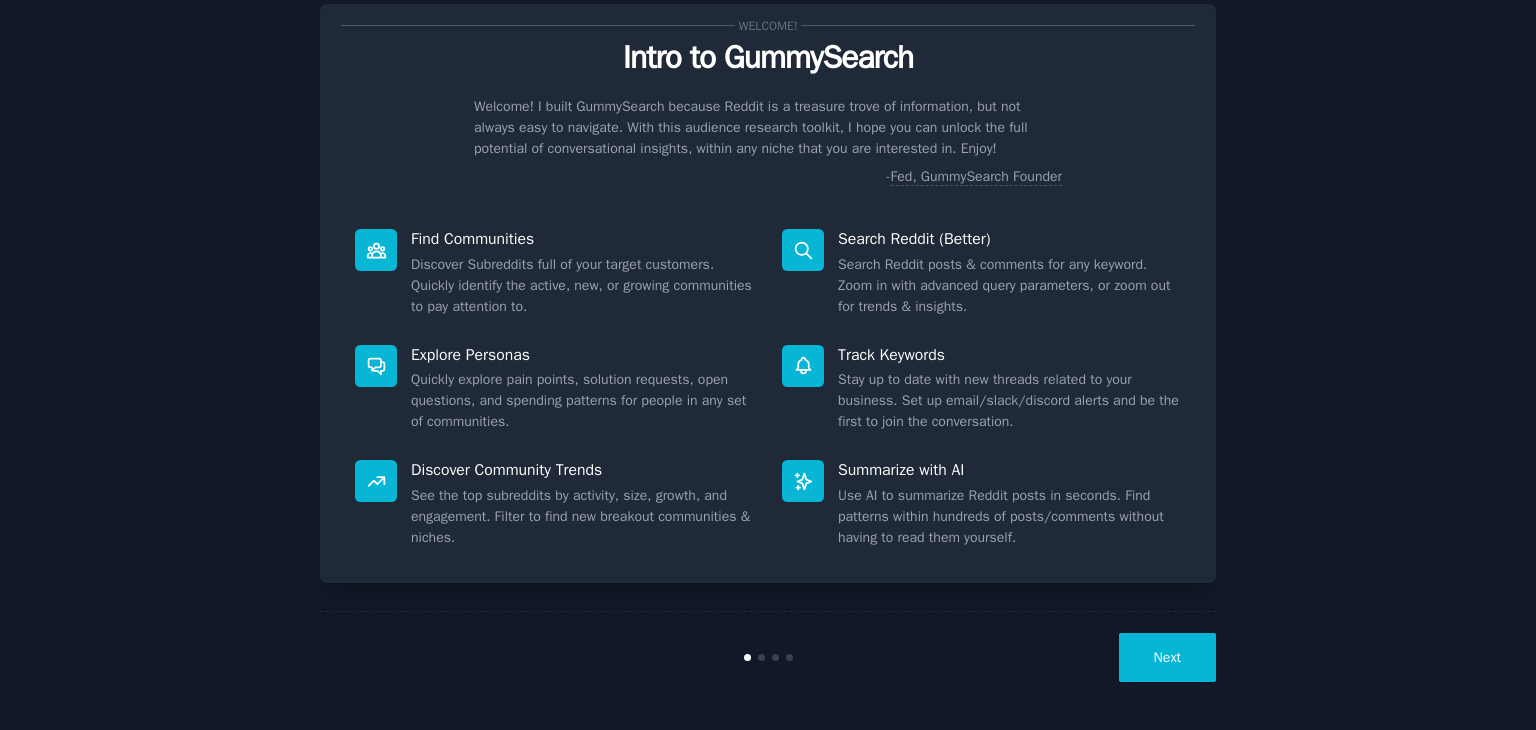 click on "Next" at bounding box center (1167, 657) 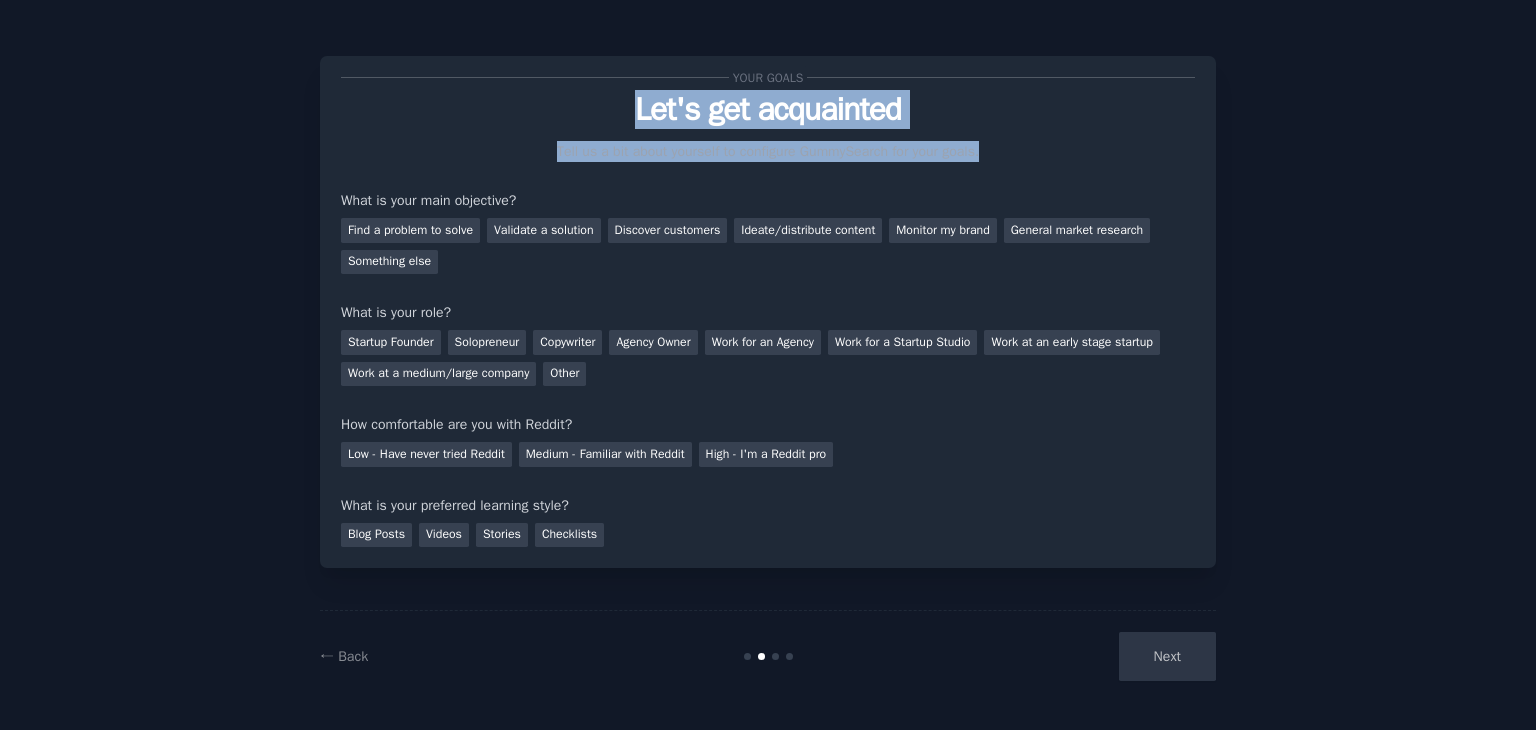drag, startPoint x: 609, startPoint y: 89, endPoint x: 1076, endPoint y: 136, distance: 469.35913 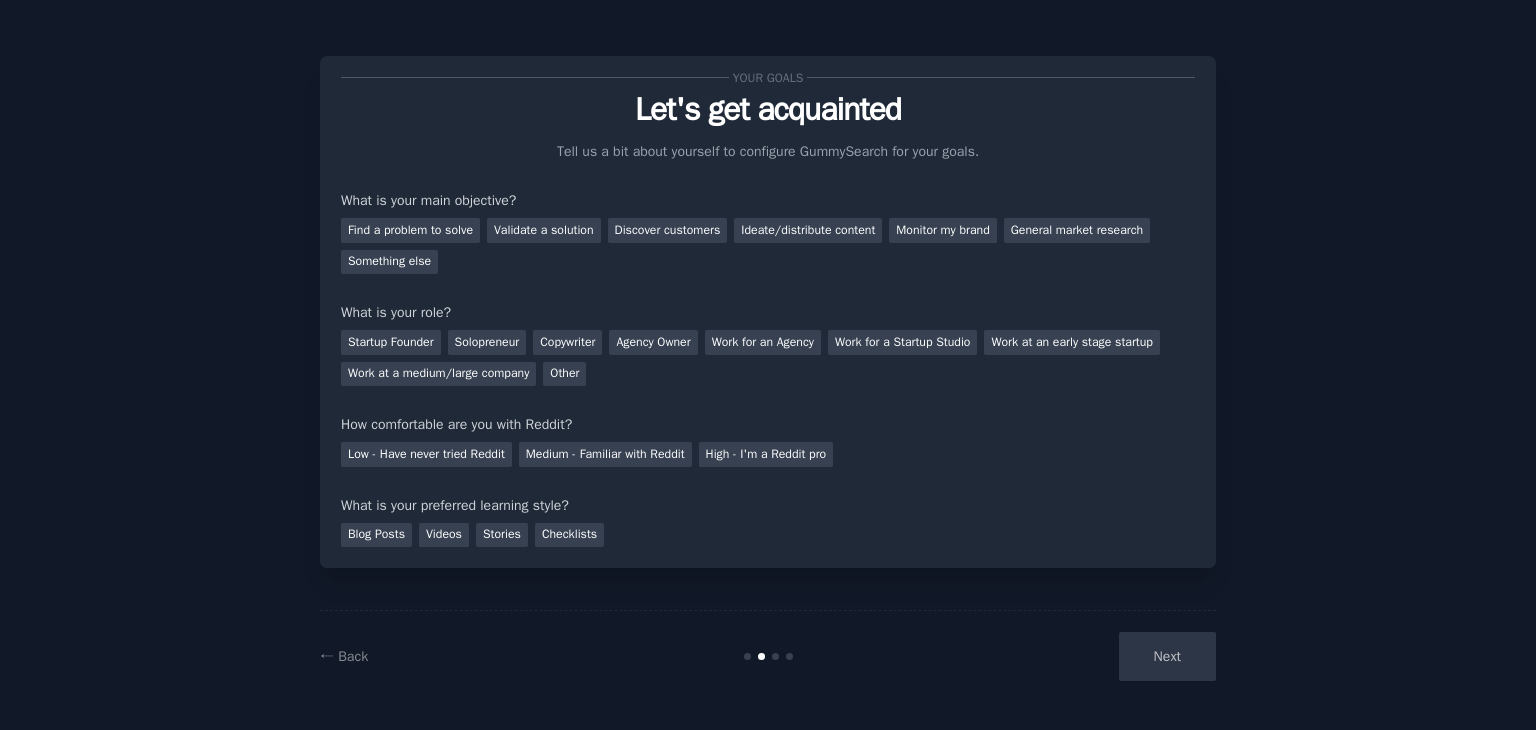 click on "Your goals Let's get acquainted Tell us a bit about yourself to configure GummySearch for your goals. What is your main objective? Find a problem to solve Validate a solution Discover customers Ideate/distribute content Monitor my brand General market research Something else What is your role? Startup Founder Solopreneur Copywriter Agency Owner Work for an Agency Work for a Startup Studio Work at an early stage startup Work at a medium/large company Other How comfortable are you with Reddit? Low - Have never tried Reddit Medium - Familiar with Reddit High - I'm a Reddit pro What is your preferred learning style? Blog Posts Videos Stories Checklists ← Back Next" at bounding box center (768, 365) 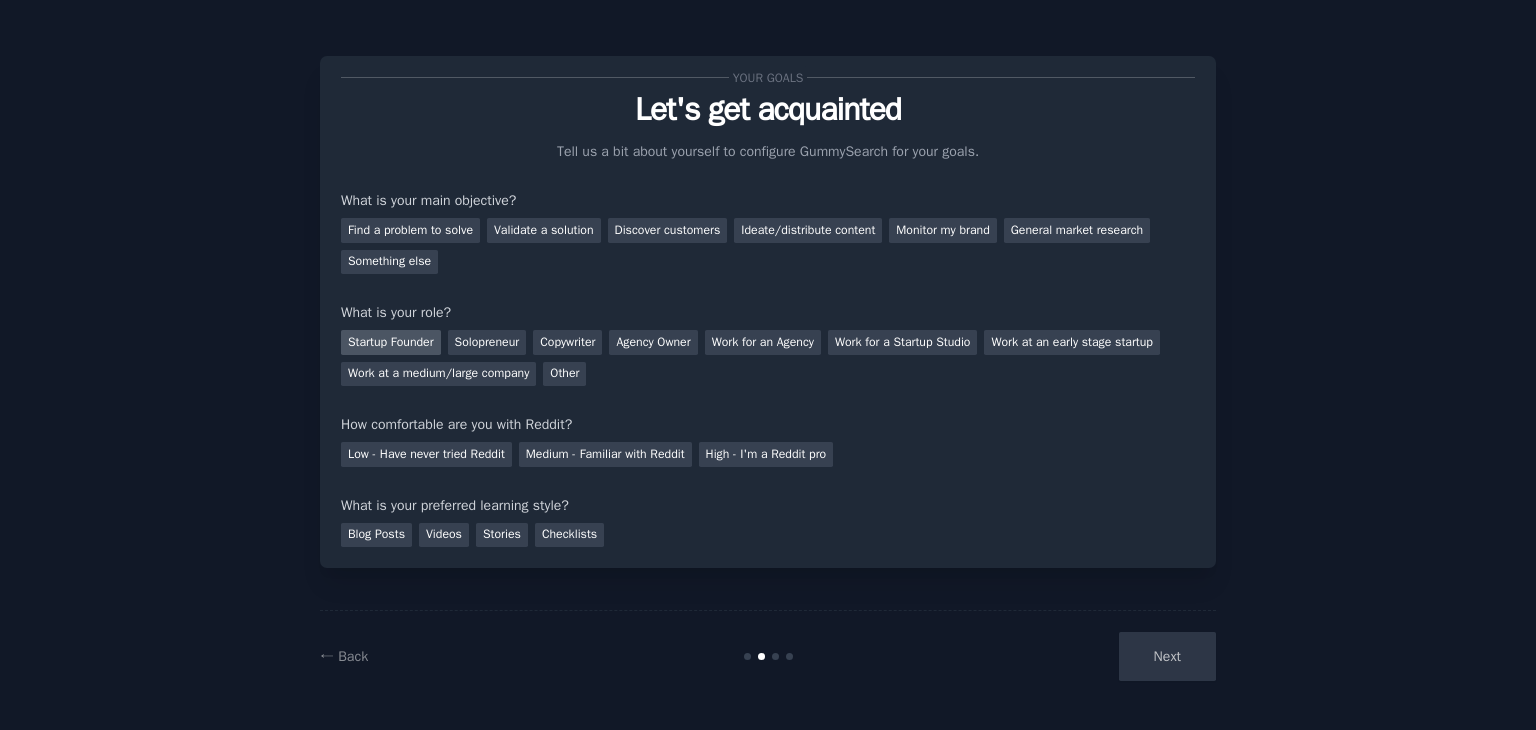 click on "Startup Founder" at bounding box center (391, 342) 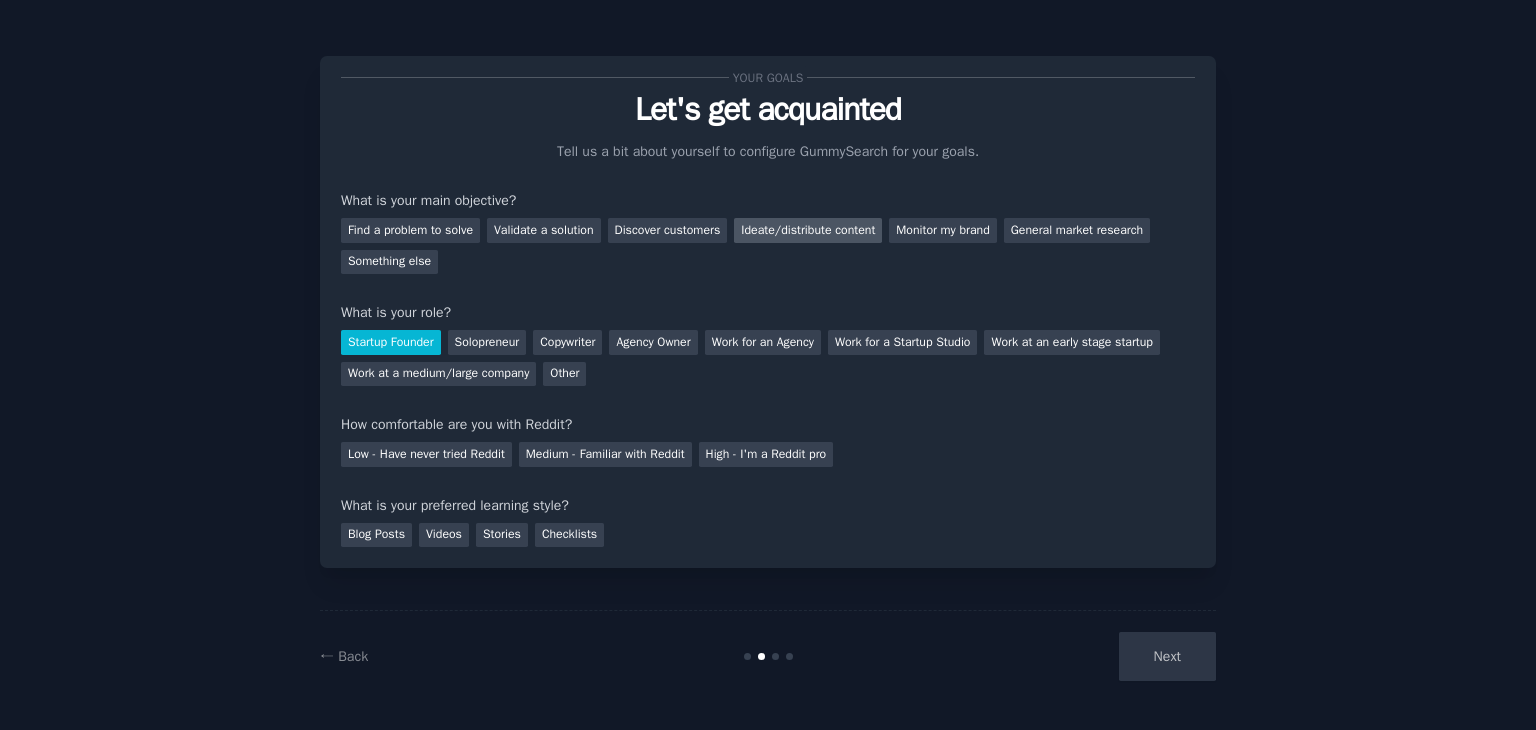 click on "Ideate/distribute content" at bounding box center [808, 230] 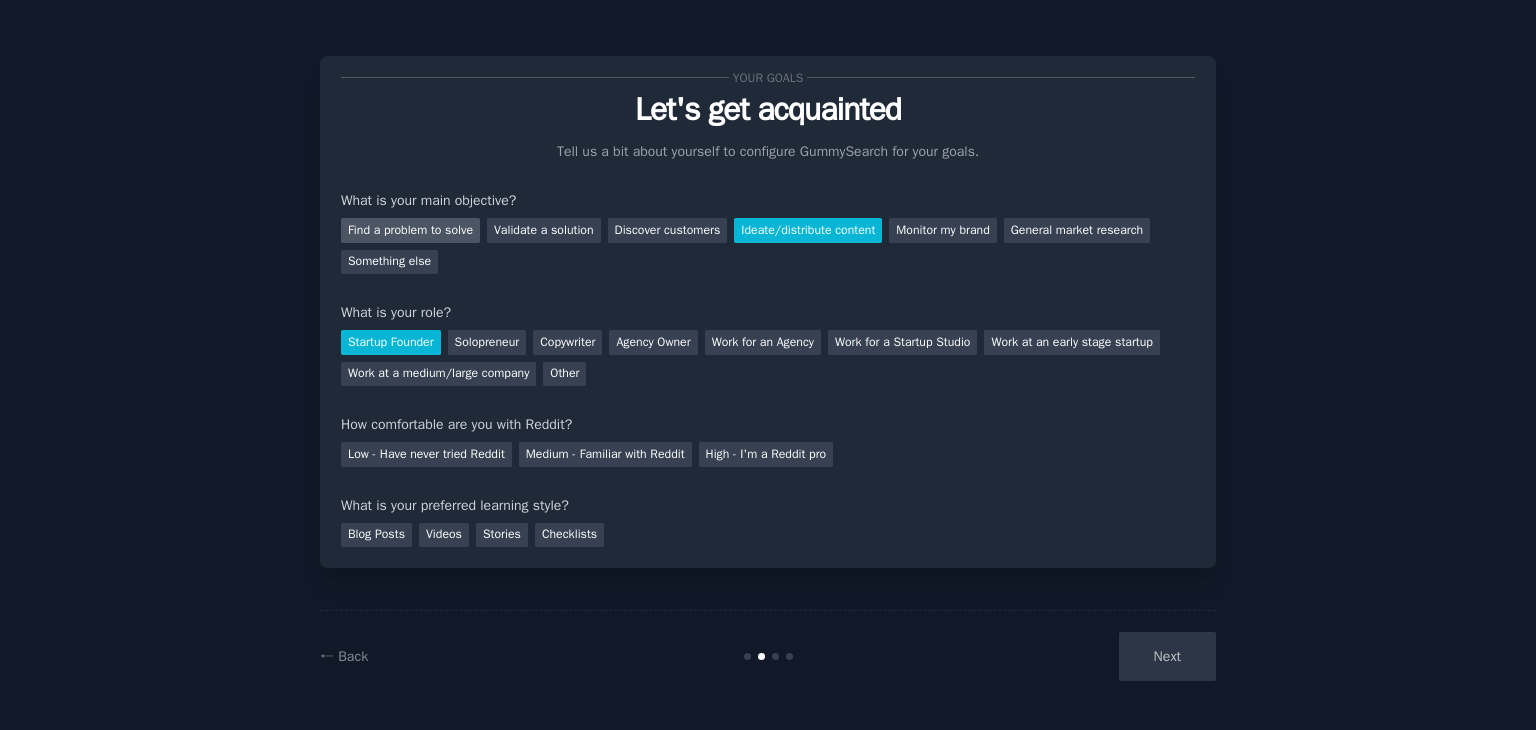 click on "Find a problem to solve" at bounding box center (410, 230) 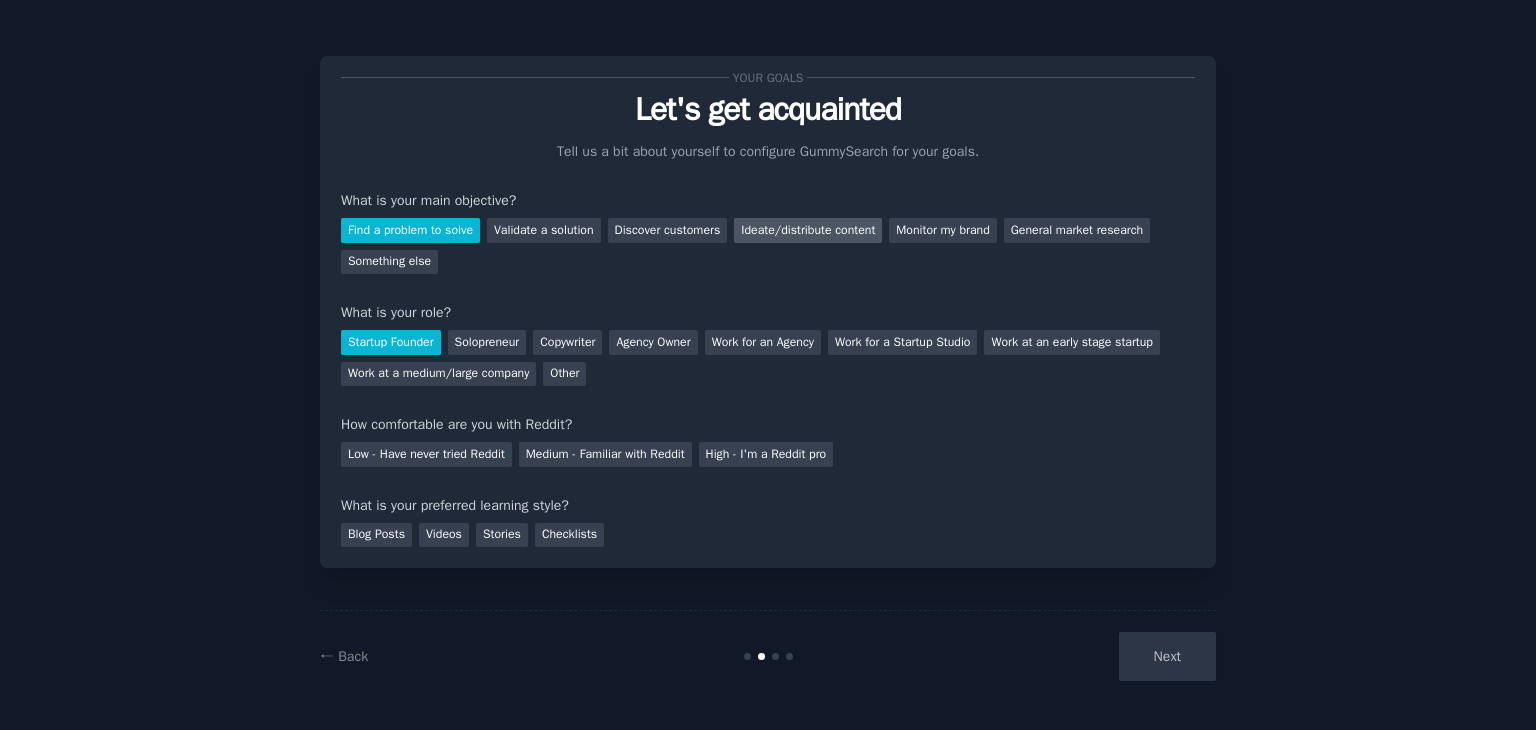 click on "Ideate/distribute content" at bounding box center (808, 230) 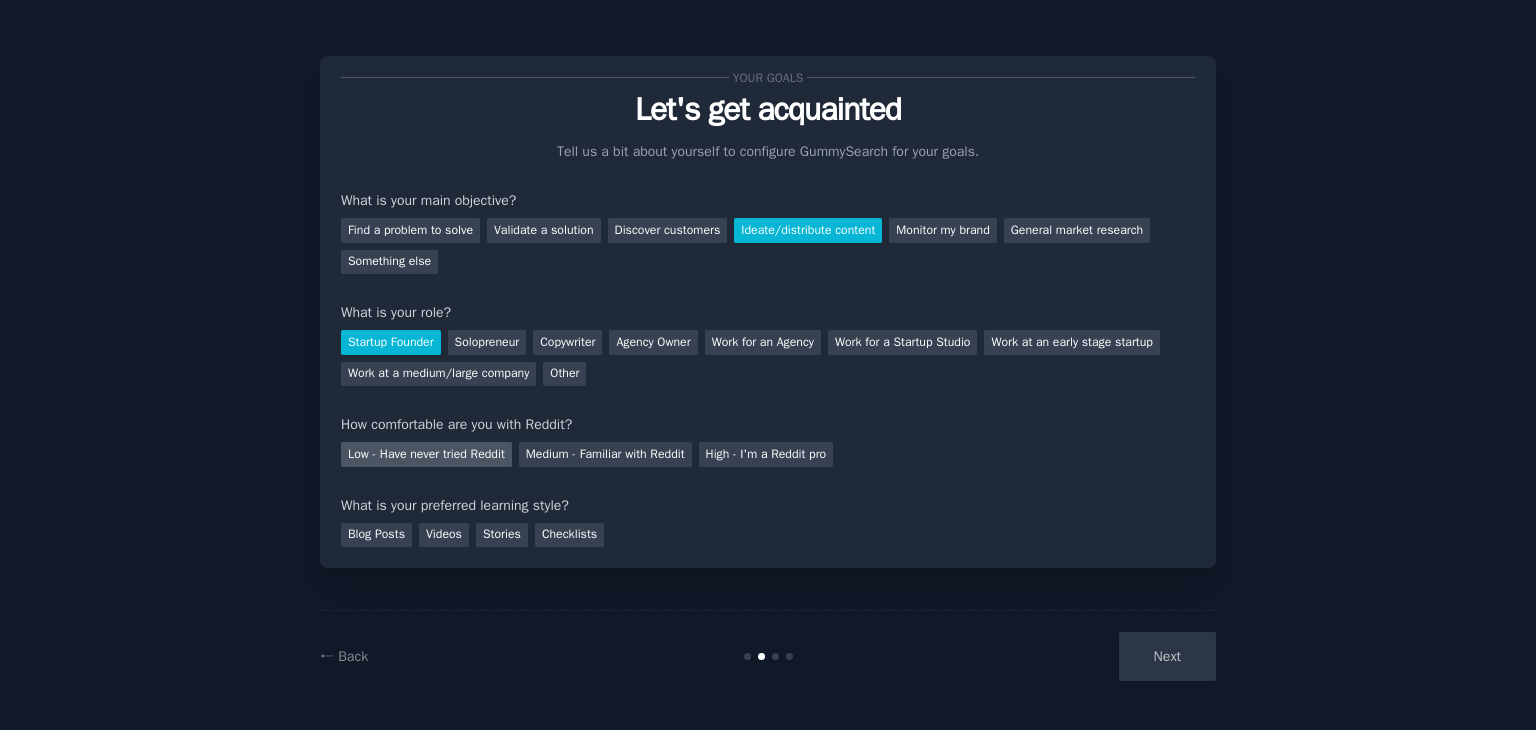 click on "Low - Have never tried Reddit" at bounding box center [426, 454] 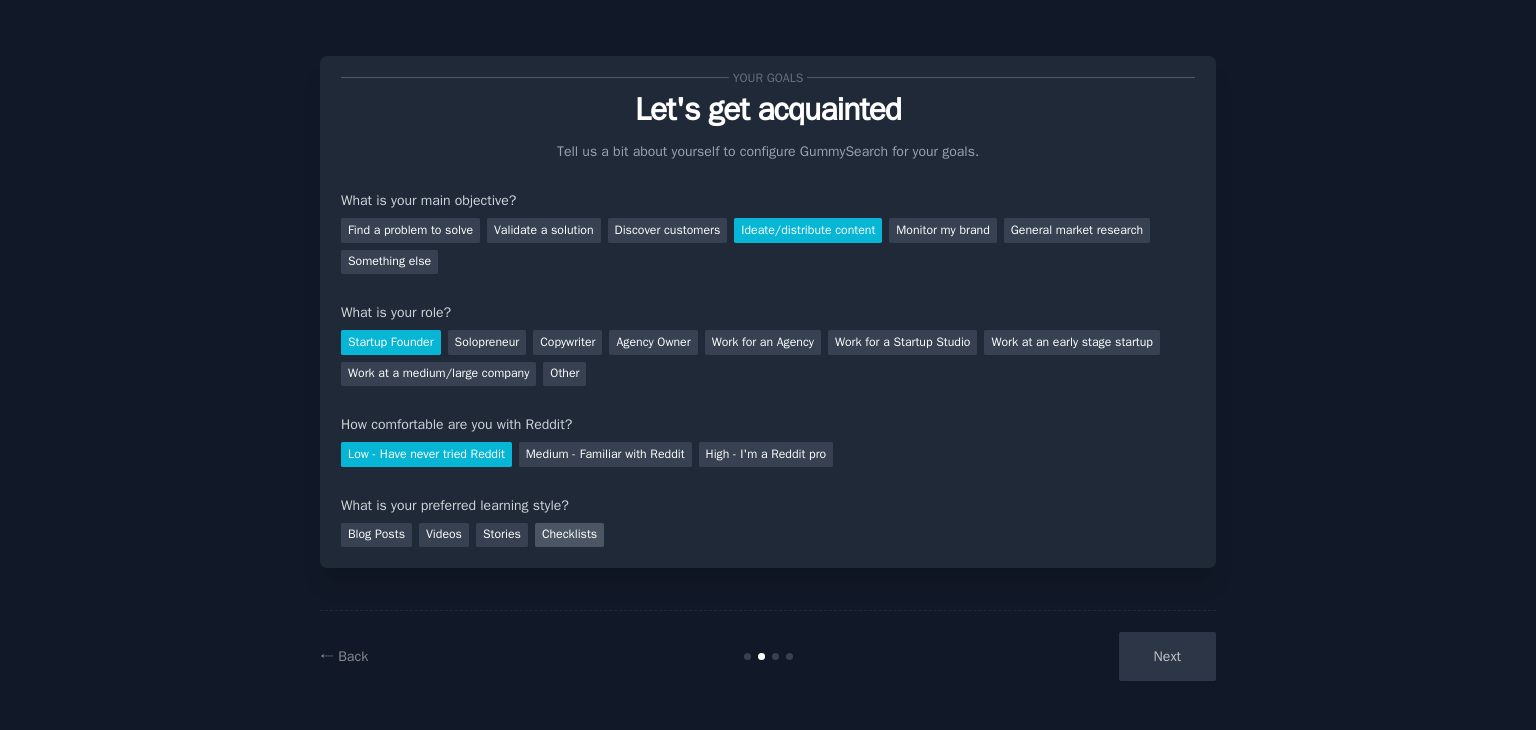 click on "Checklists" at bounding box center [569, 535] 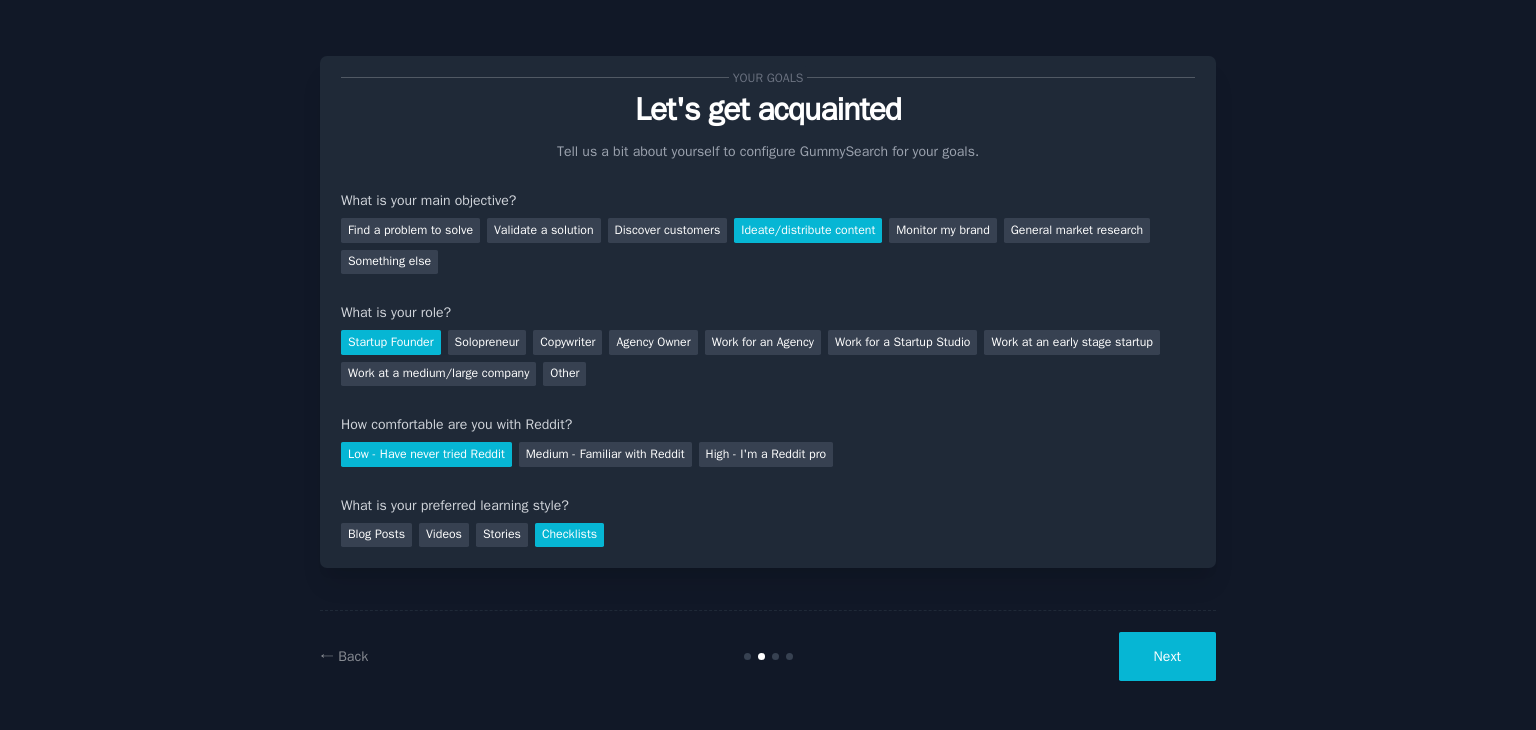 click on "Next" at bounding box center (1167, 656) 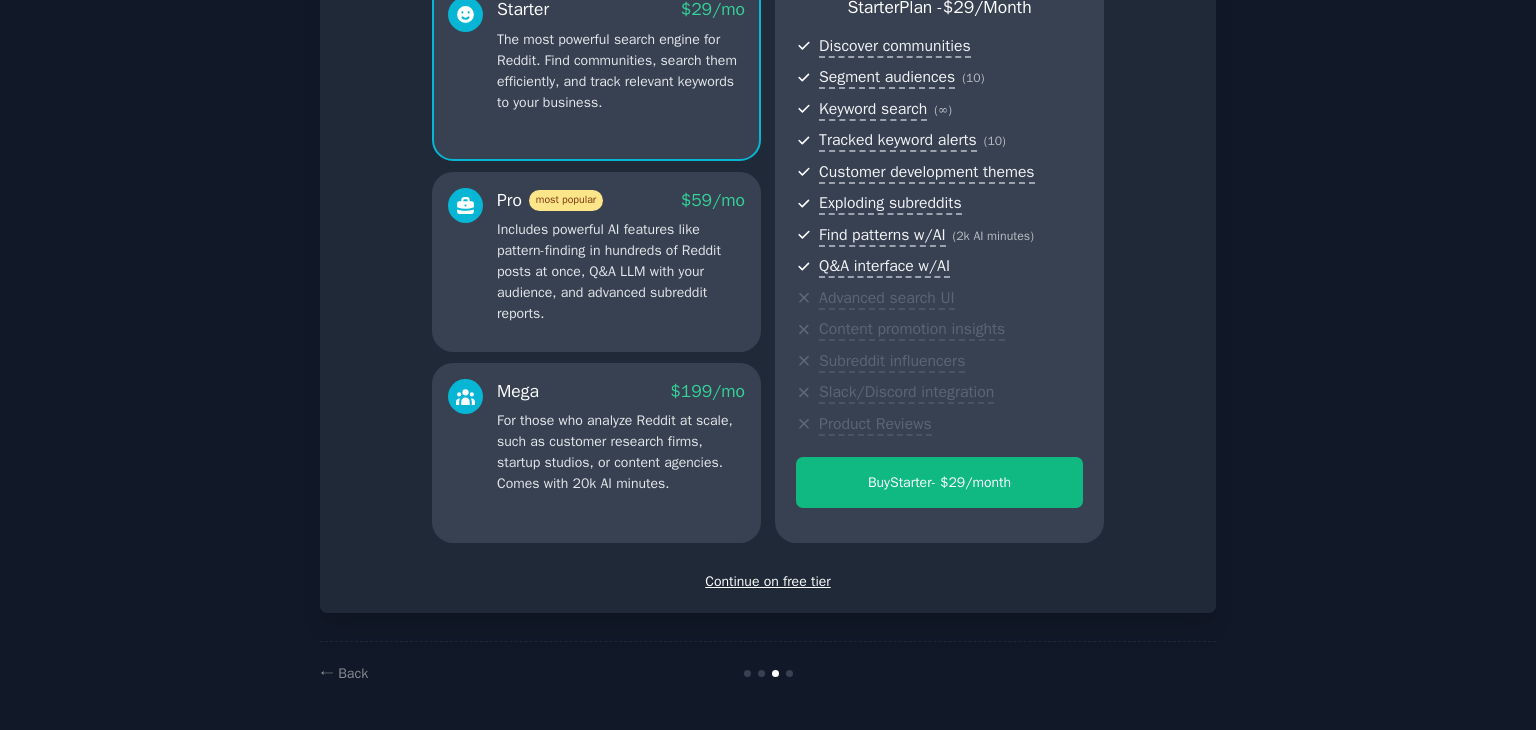 scroll, scrollTop: 200, scrollLeft: 0, axis: vertical 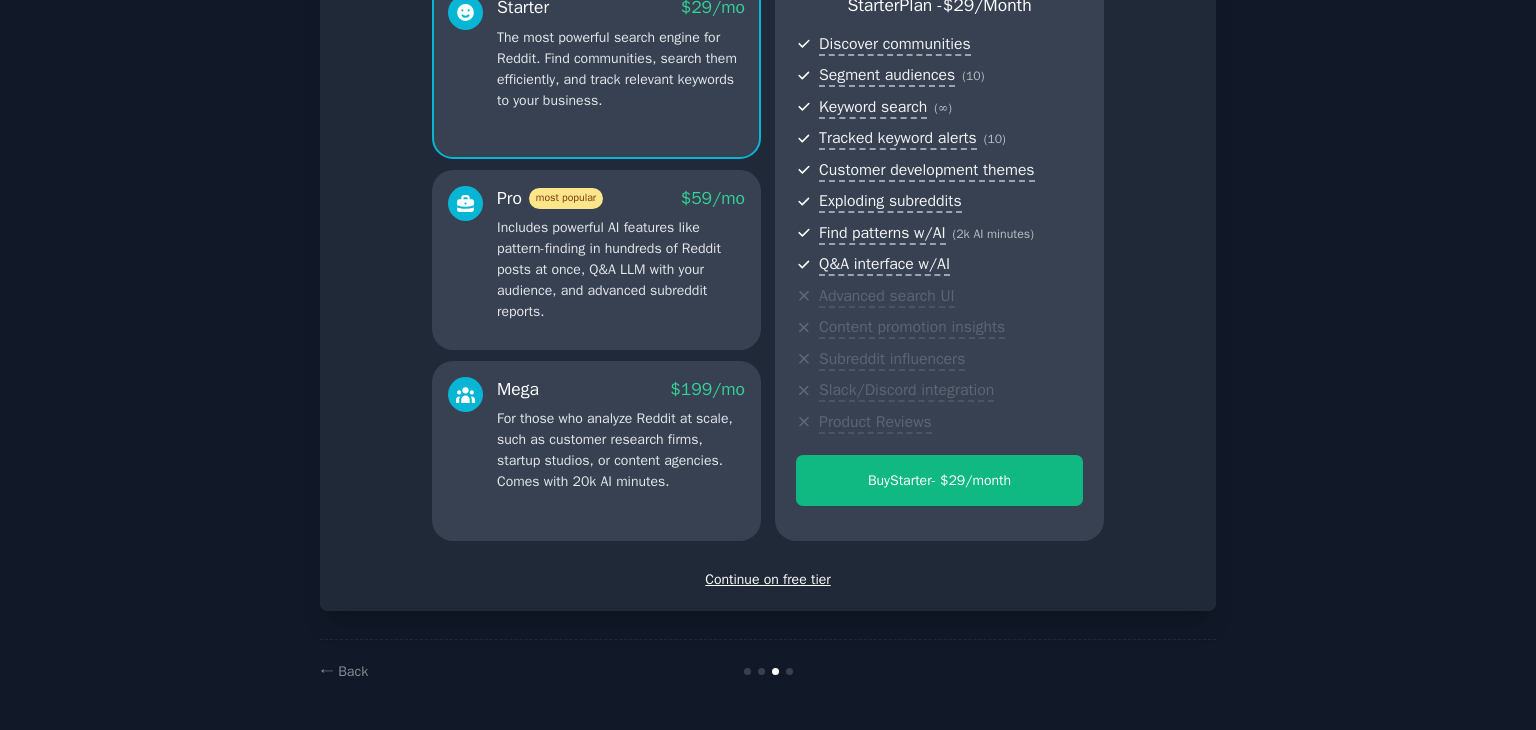click on "Continue on free tier" at bounding box center [768, 579] 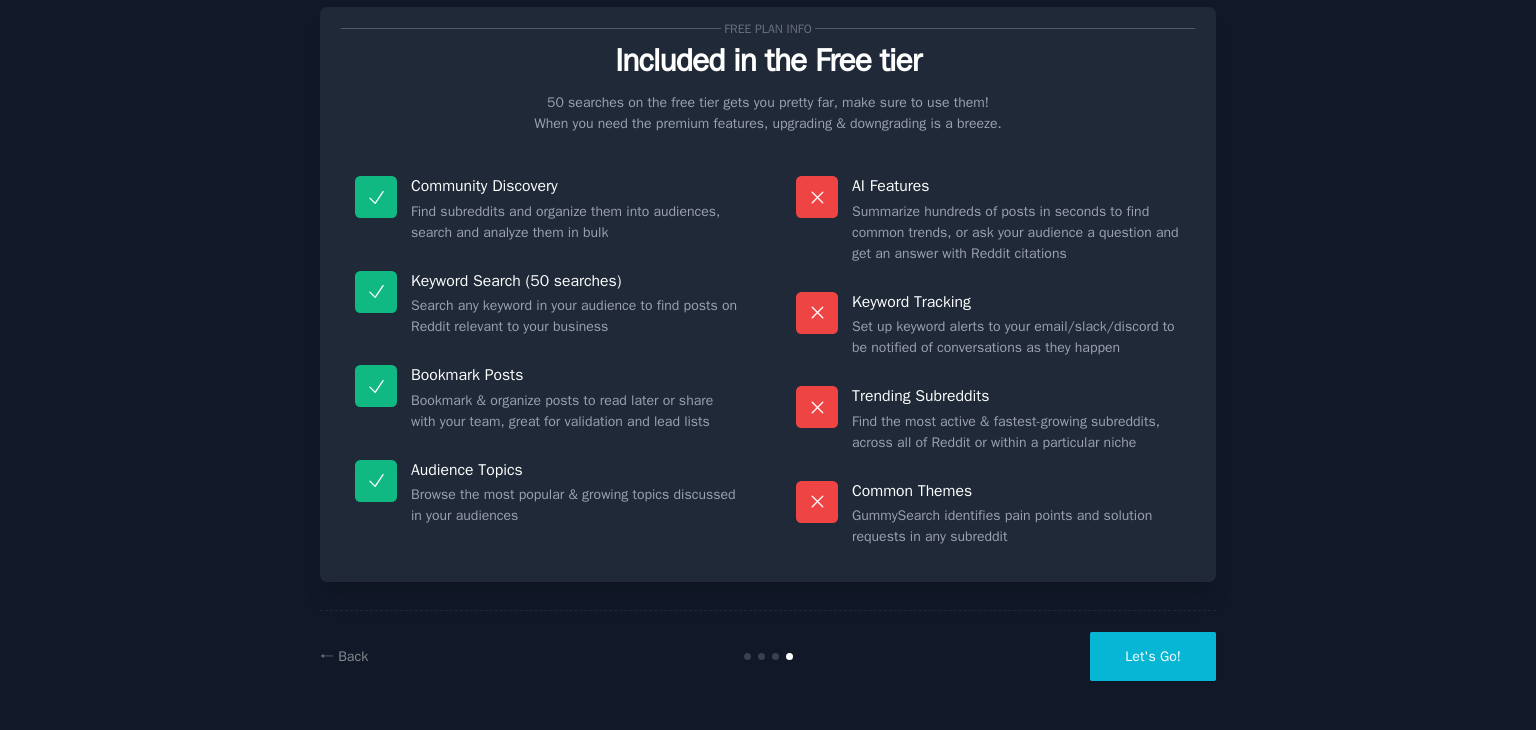 scroll, scrollTop: 48, scrollLeft: 0, axis: vertical 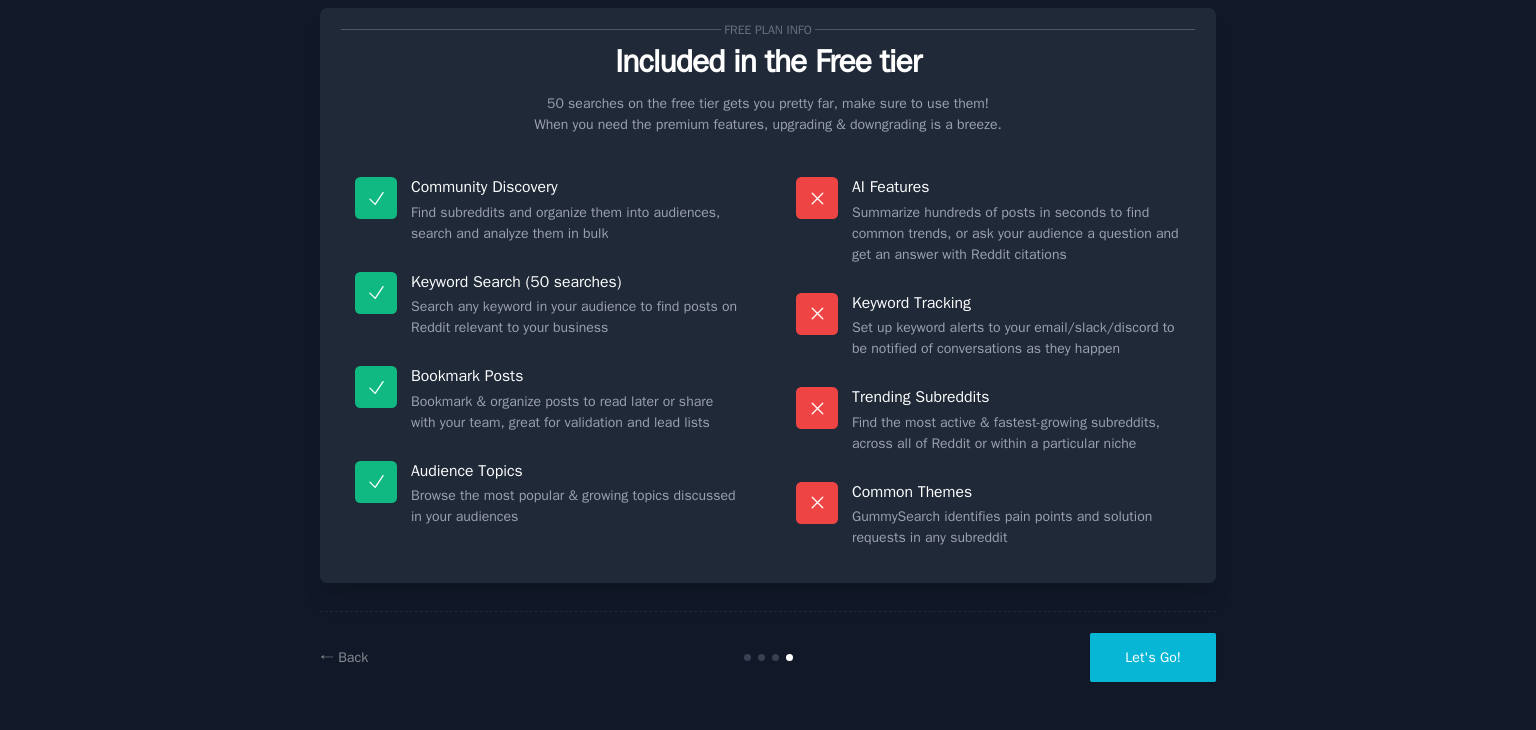 click on "Let's Go!" at bounding box center [1153, 657] 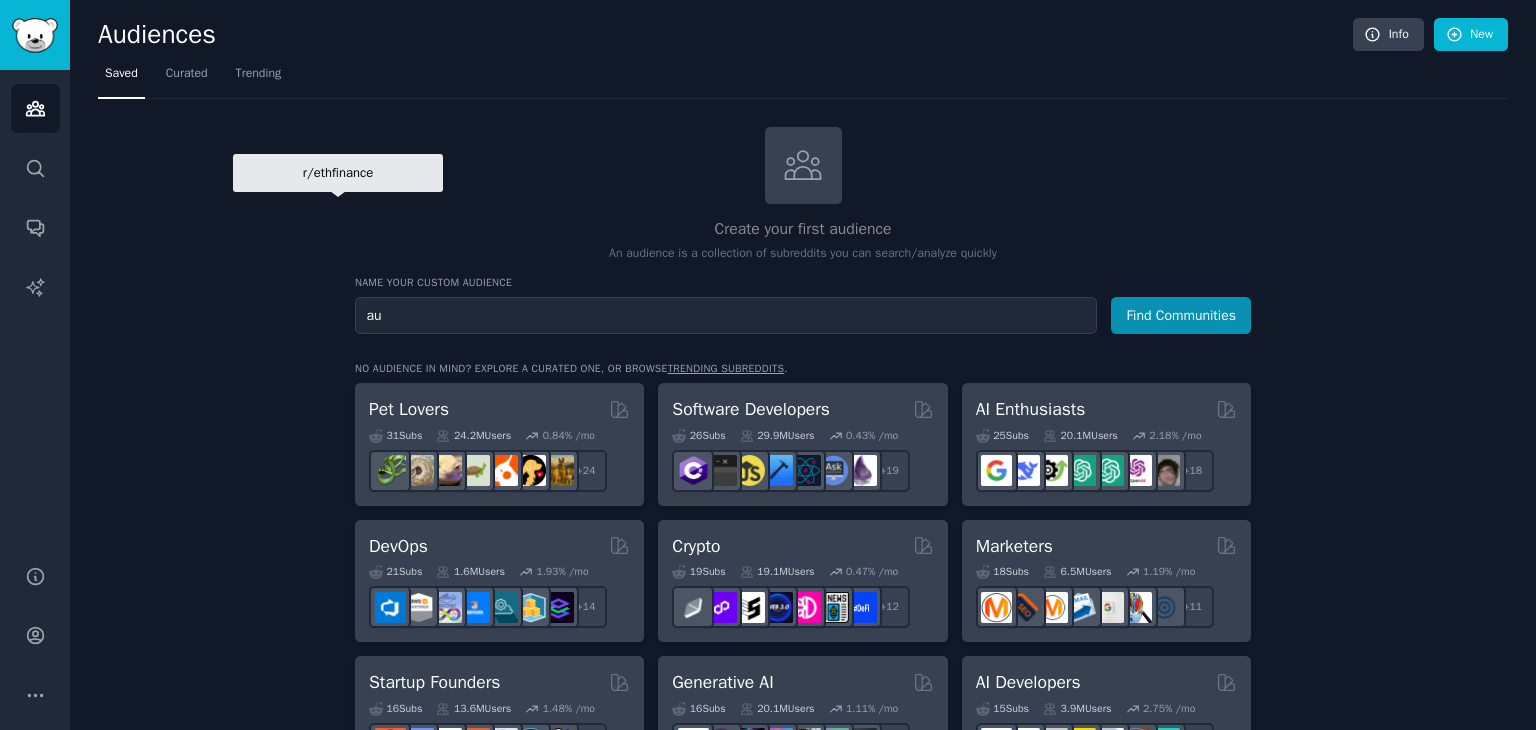 type on "a" 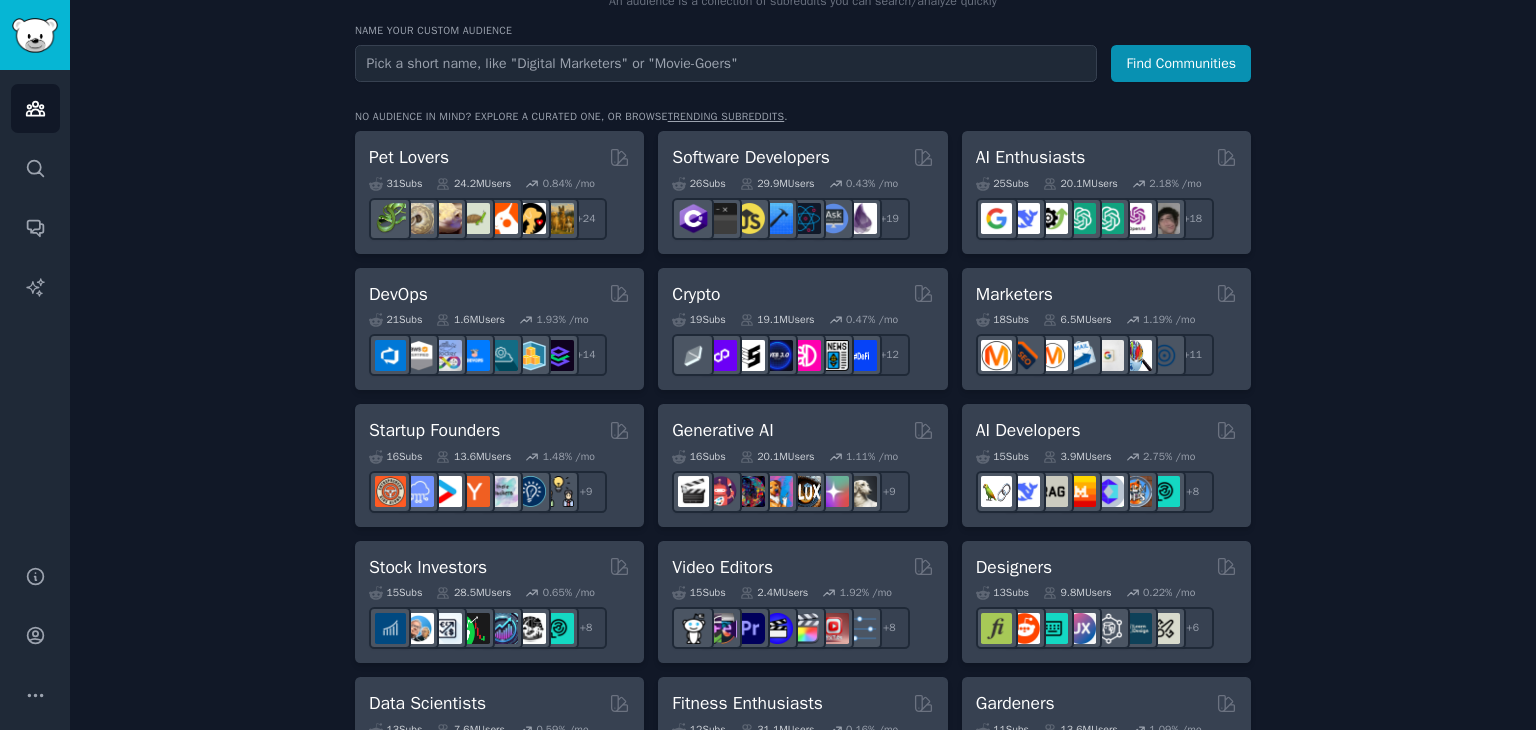 scroll, scrollTop: 0, scrollLeft: 0, axis: both 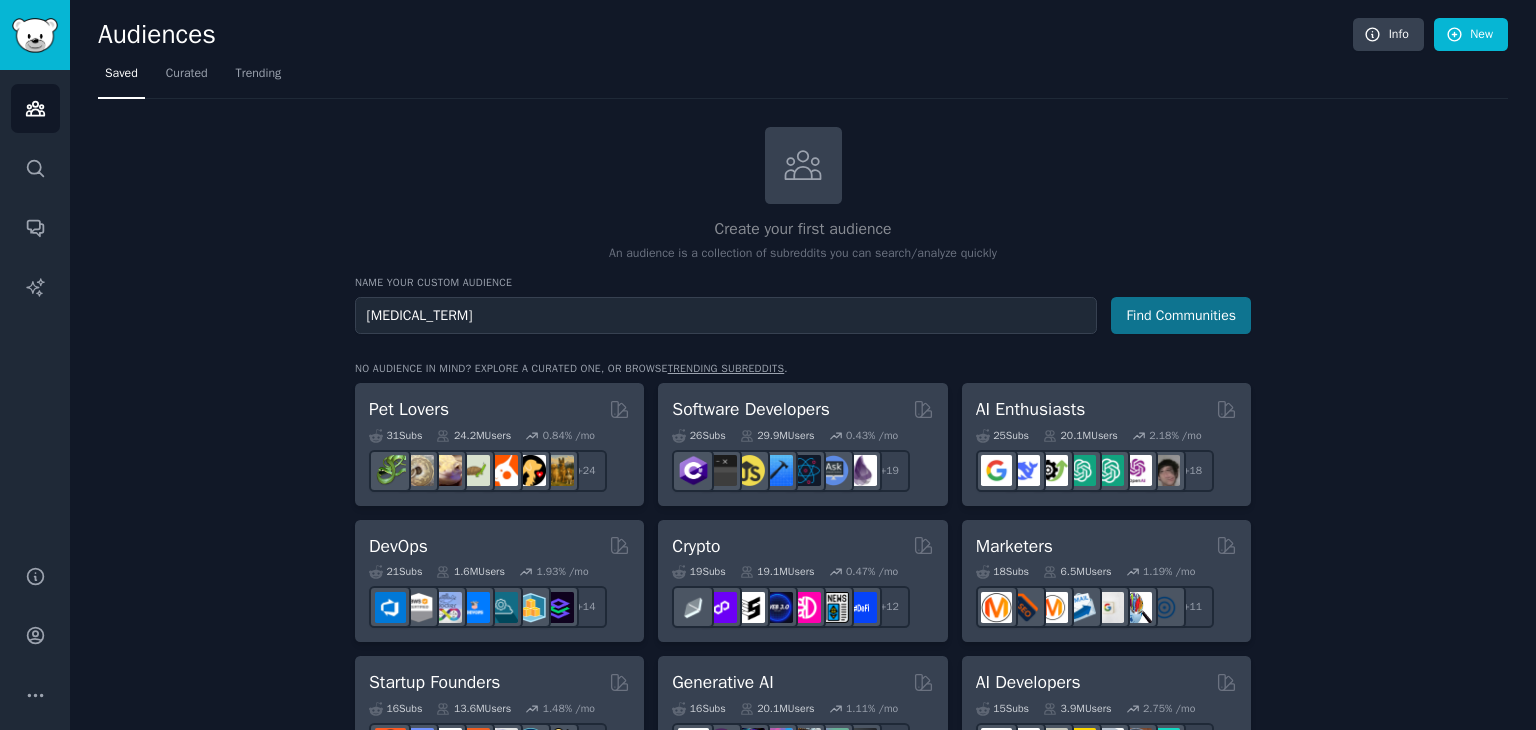 type on "[MEDICAL_TERM]" 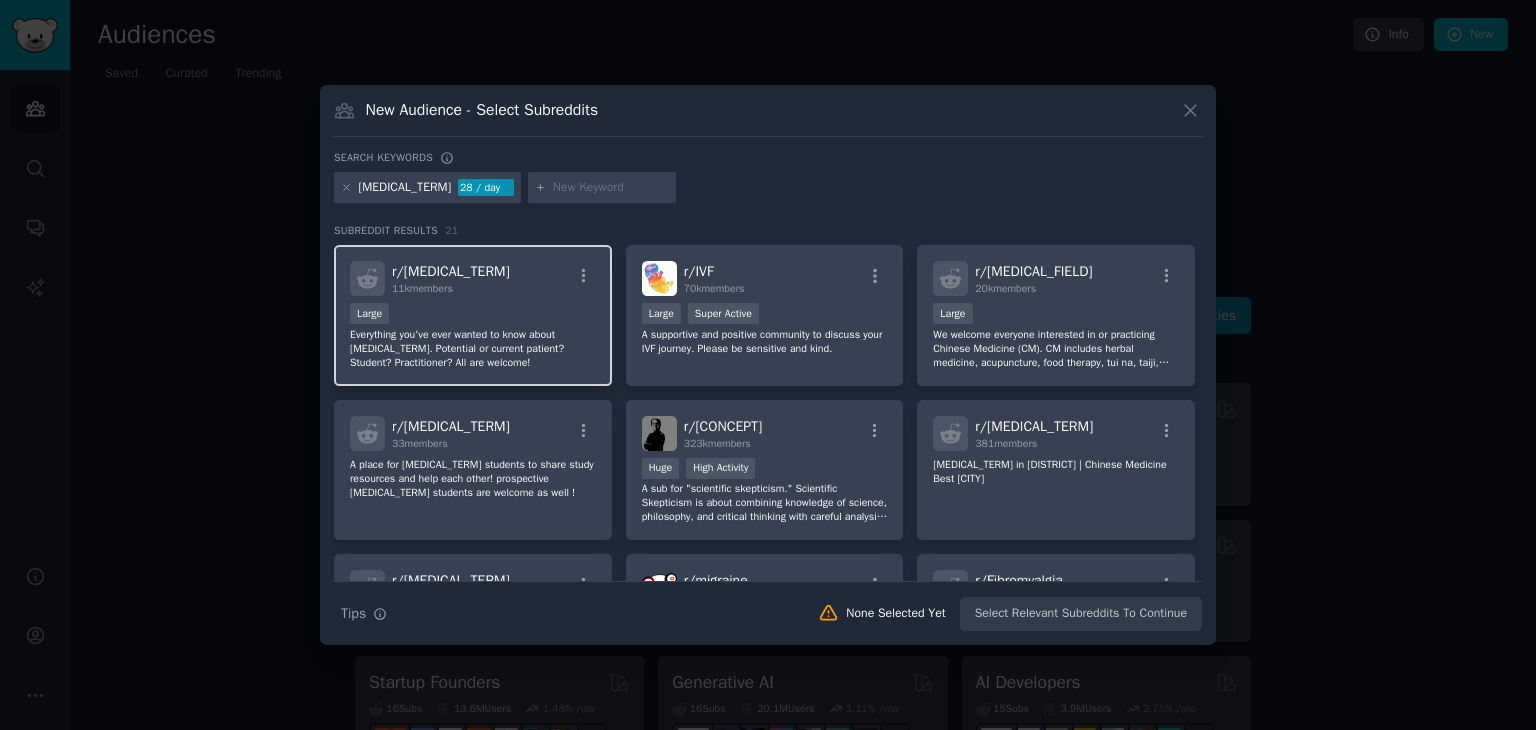 click on "Everything you've ever wanted to know about [MEDICAL_TERM].
Potential or current patient?
Student?
Practitioner?
All are welcome!" at bounding box center [473, 349] 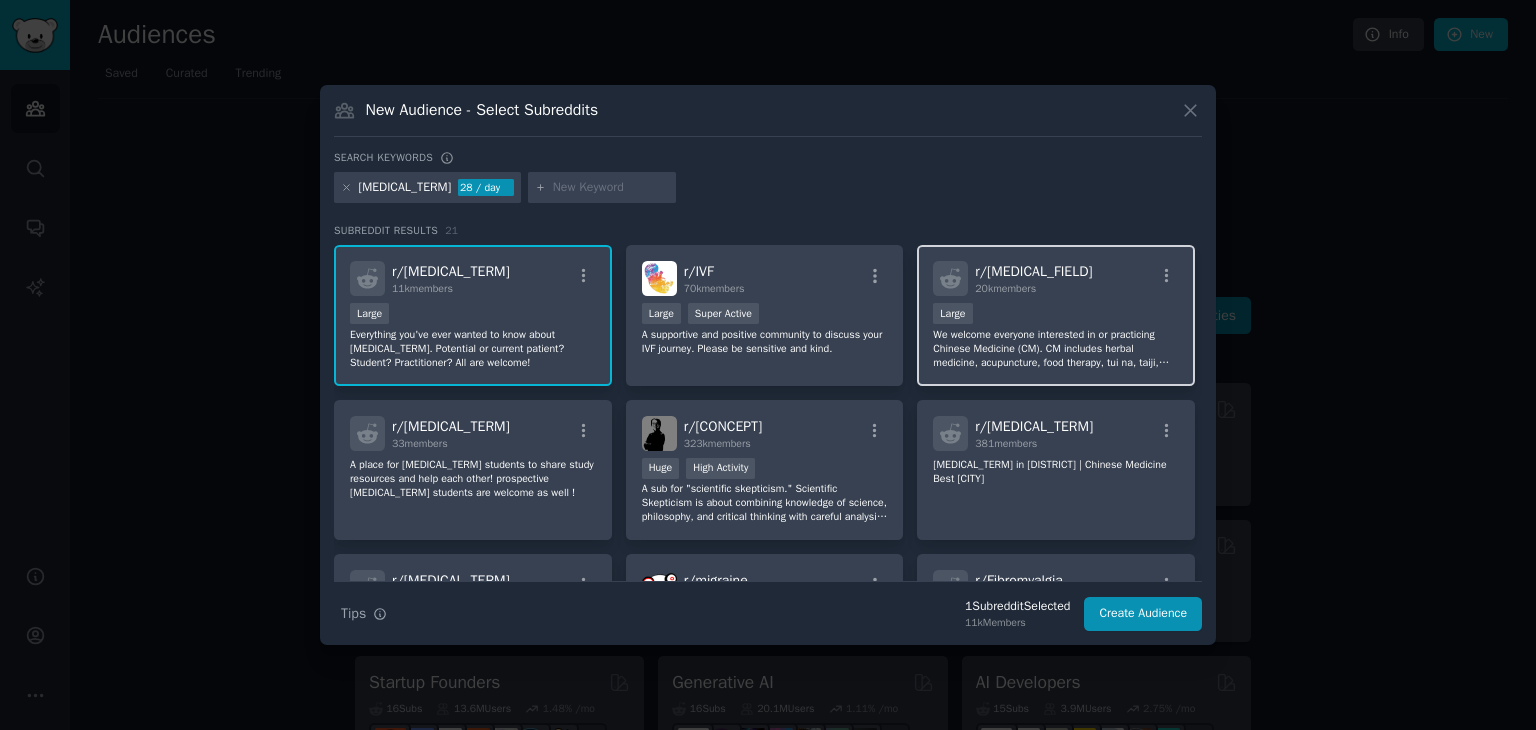 click on "We welcome everyone interested in or practicing Chinese Medicine (CM). CM includes herbal medicine, acupuncture, food therapy, tui na, taiji, qigong, moxibustion, gua sha, etc." at bounding box center (1056, 349) 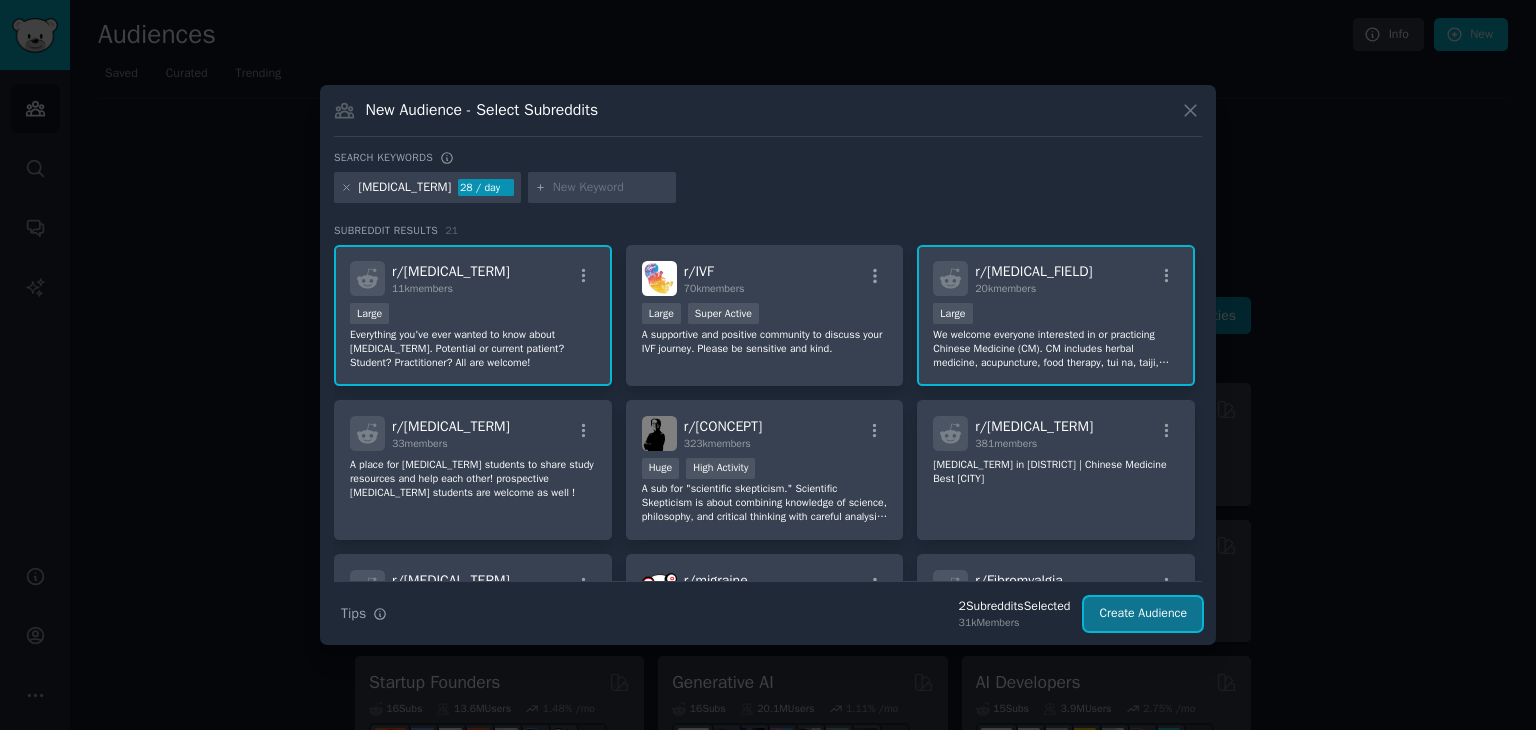 click on "Create Audience" at bounding box center [1143, 614] 